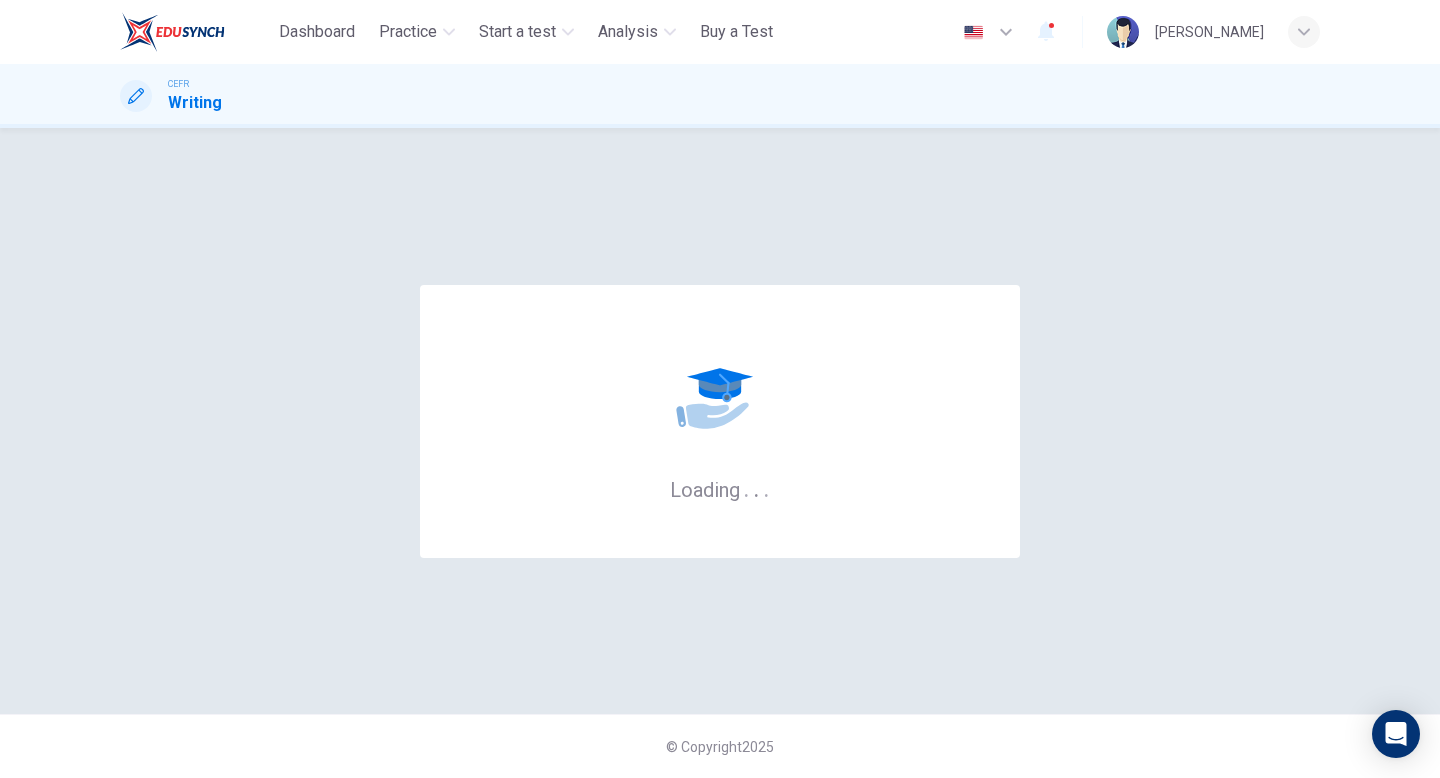 scroll, scrollTop: 0, scrollLeft: 0, axis: both 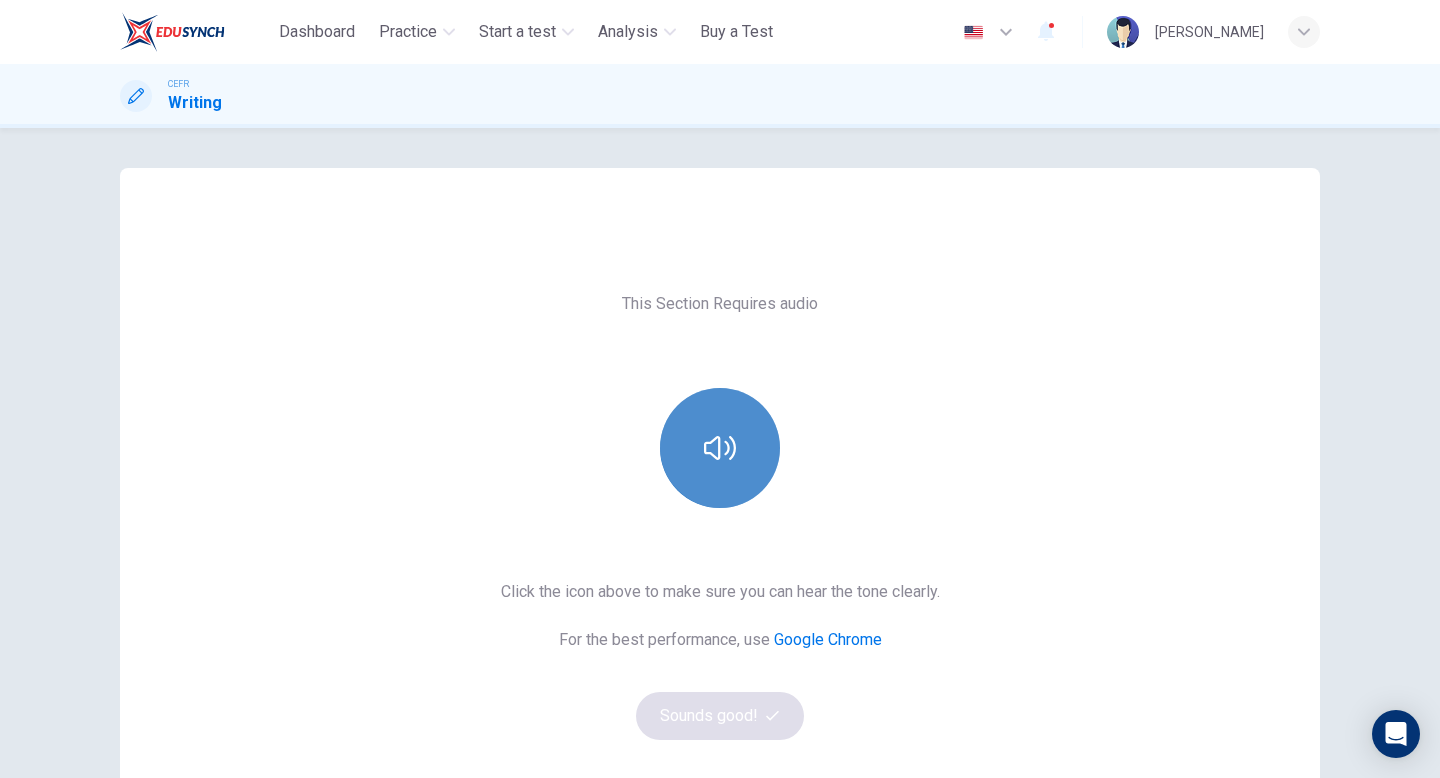 click 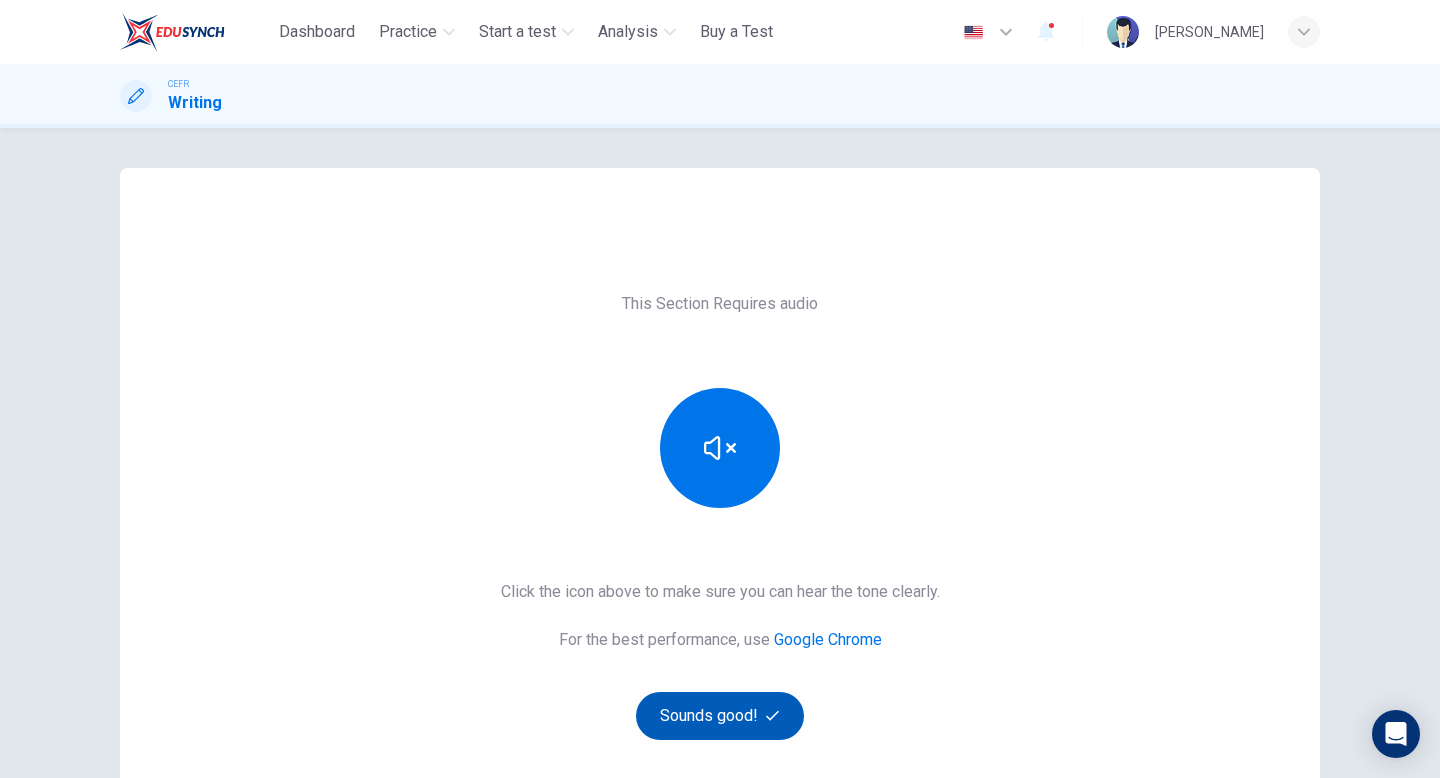 click on "Sounds good!" at bounding box center [720, 716] 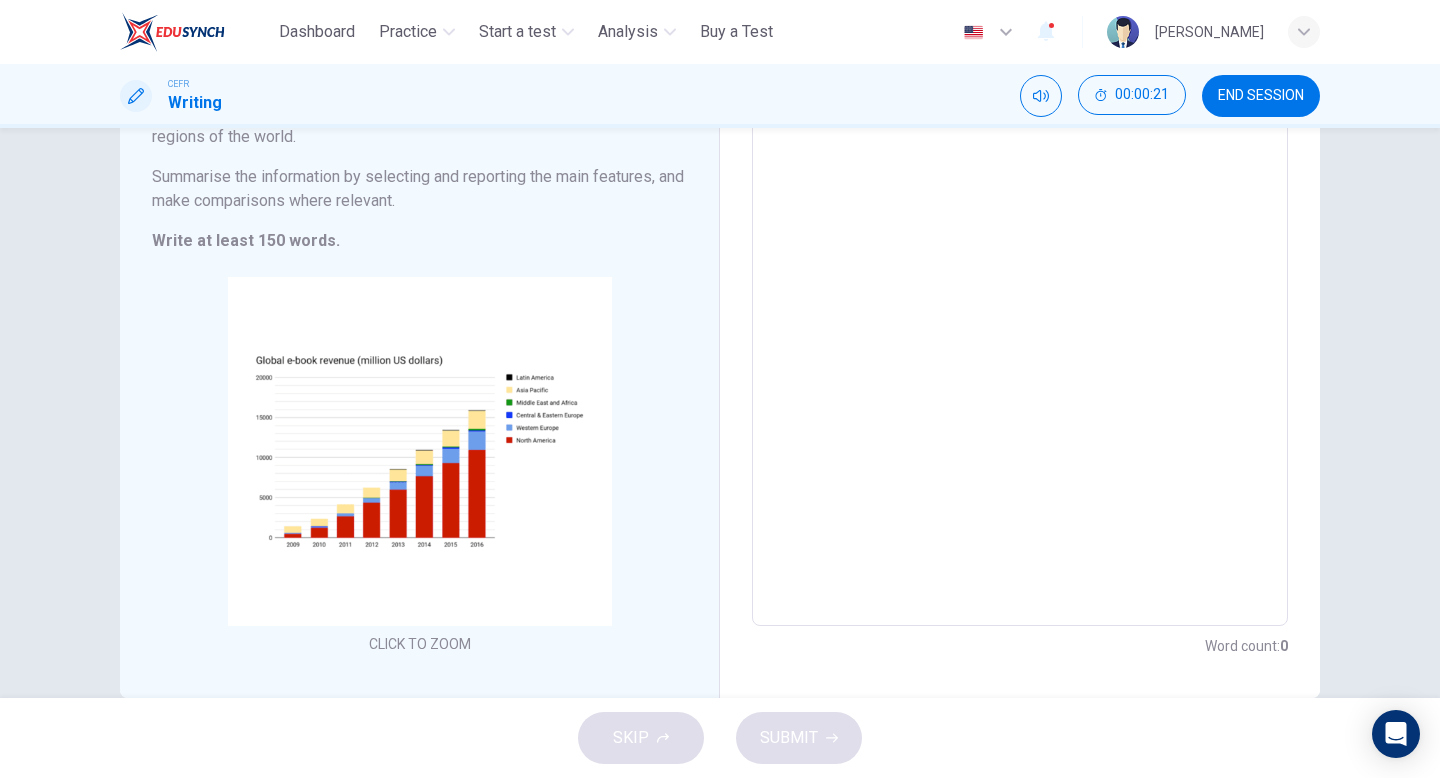 scroll, scrollTop: 243, scrollLeft: 0, axis: vertical 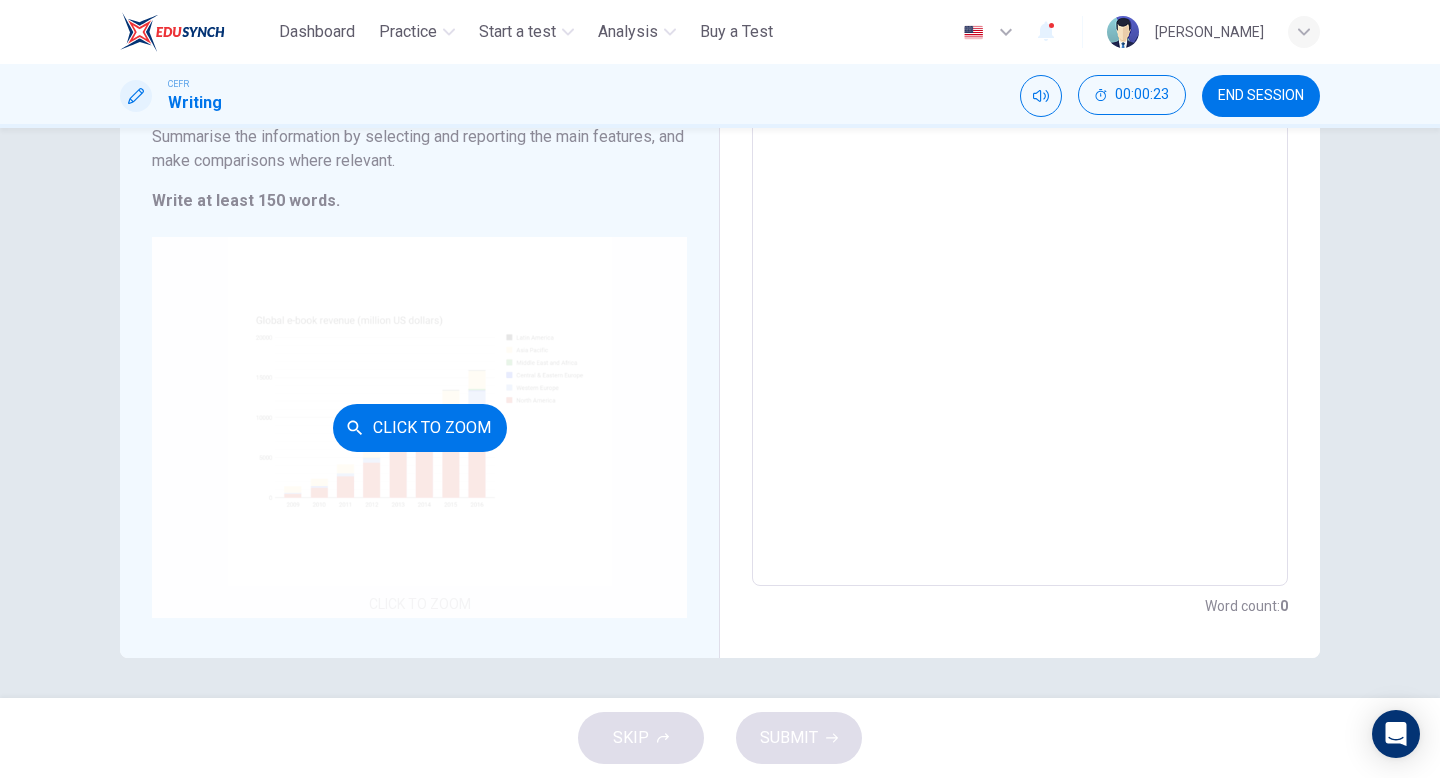 click on "Click to Zoom" at bounding box center (420, 428) 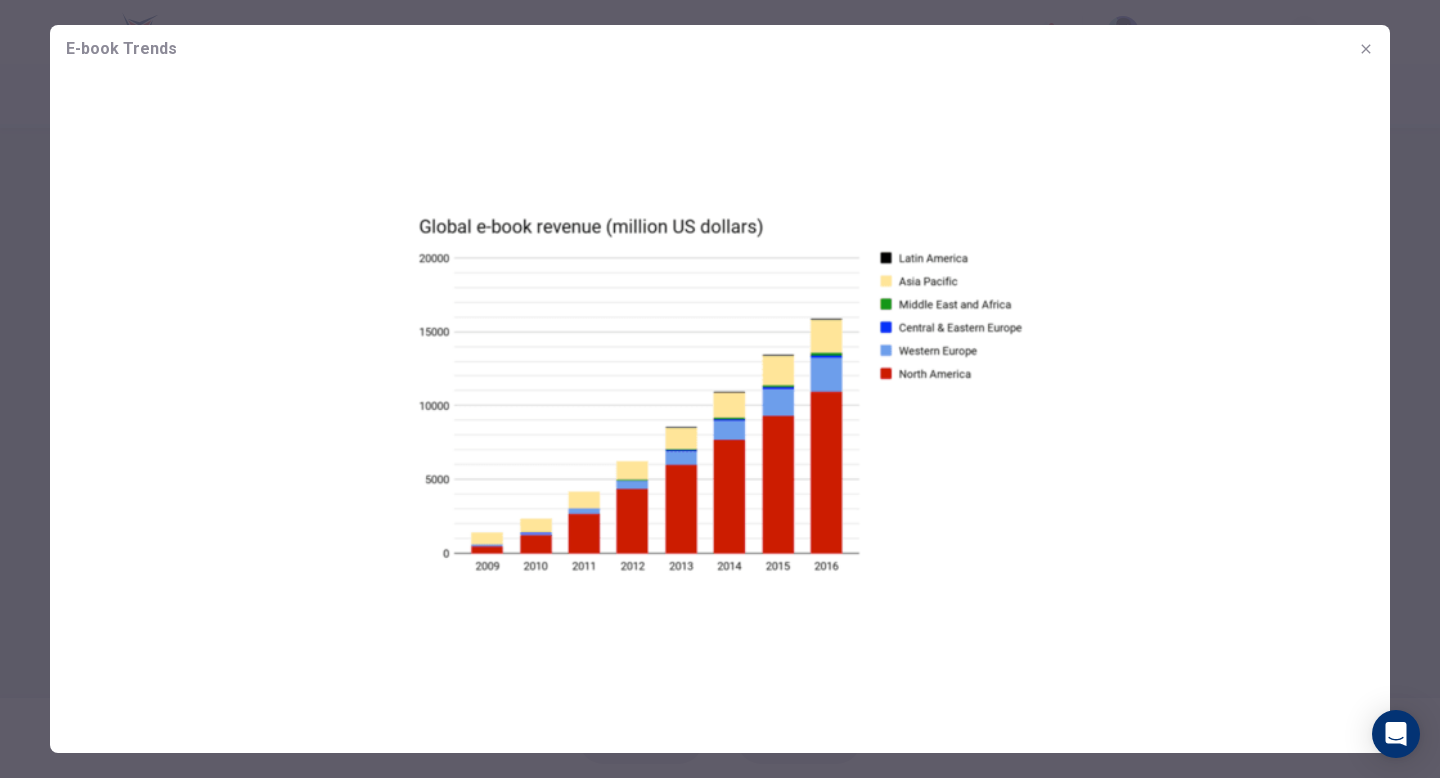 click 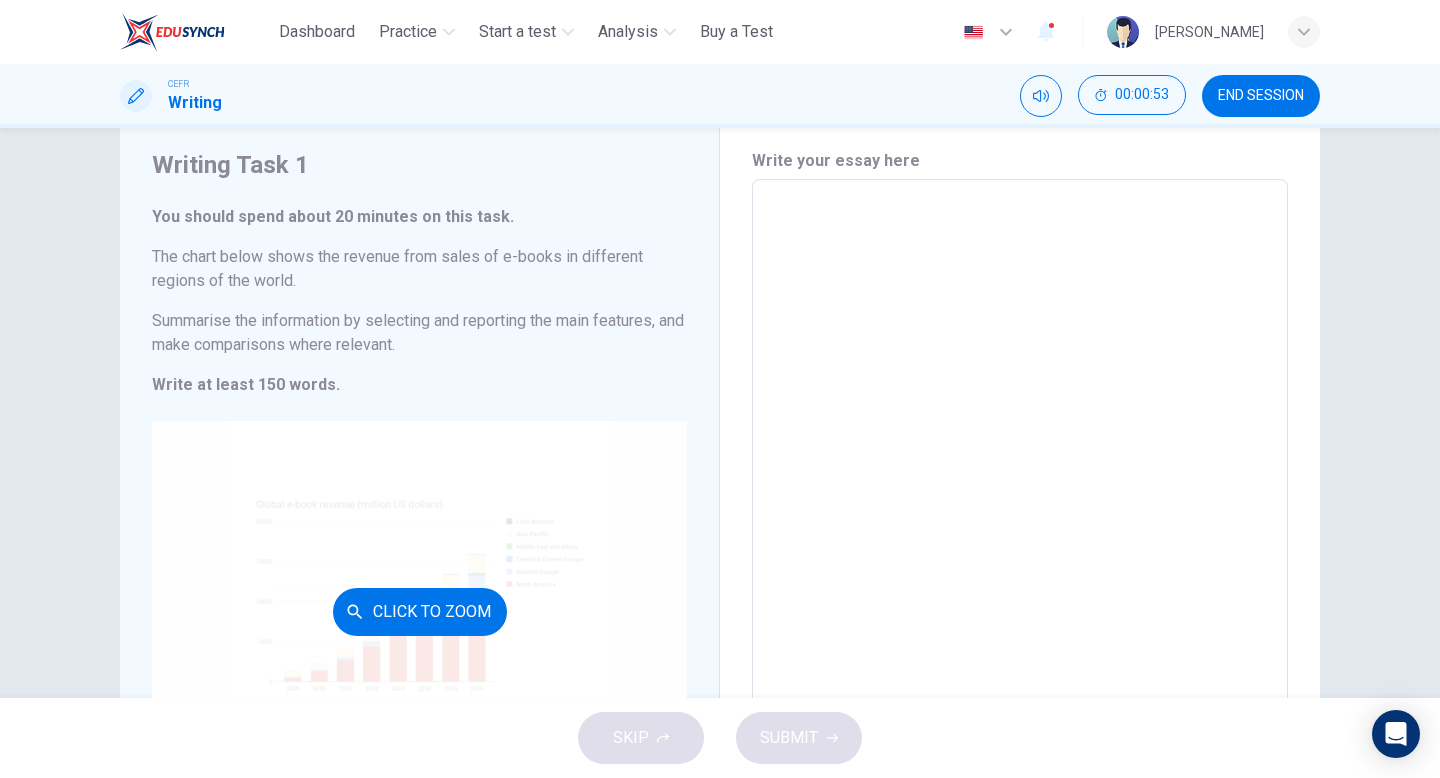 scroll, scrollTop: 207, scrollLeft: 0, axis: vertical 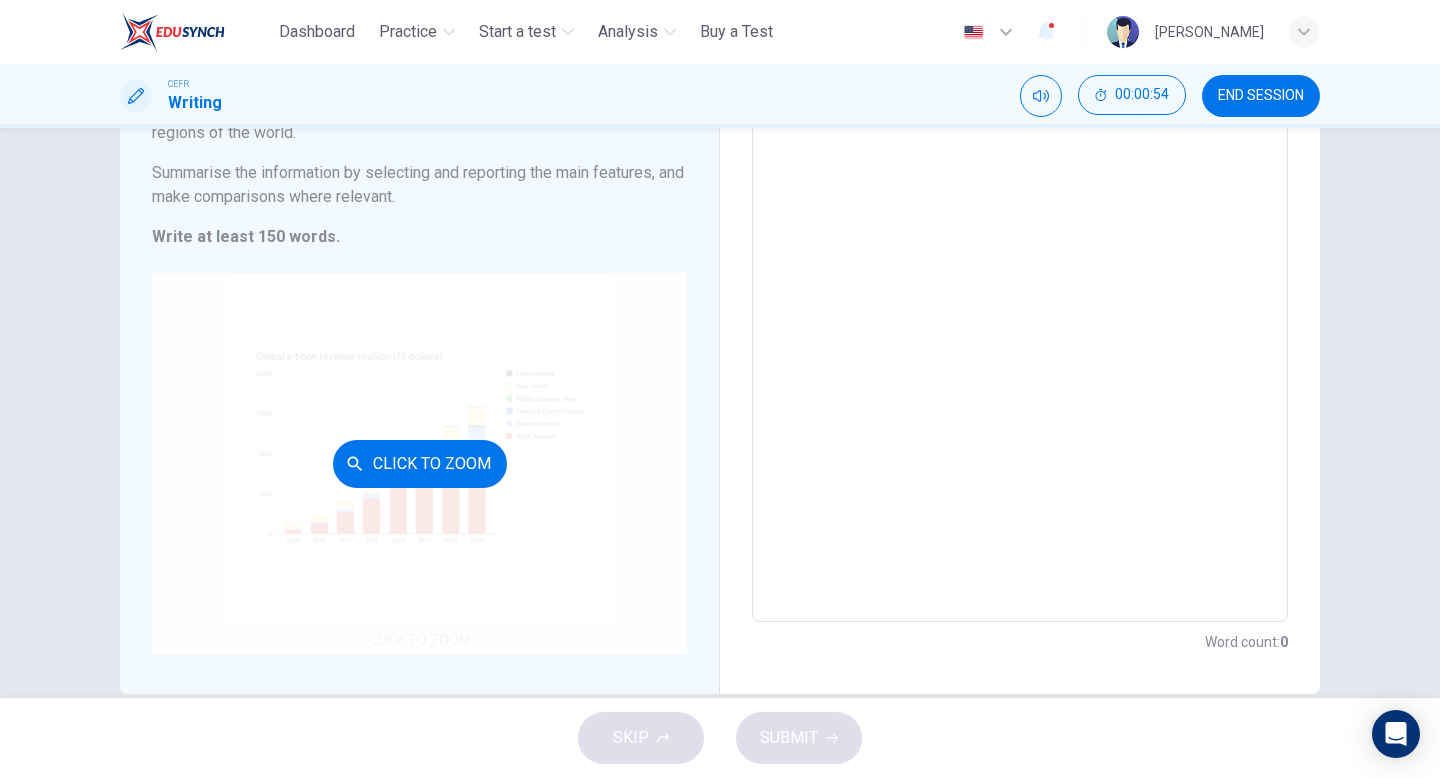 click on "Click to Zoom" at bounding box center [420, 464] 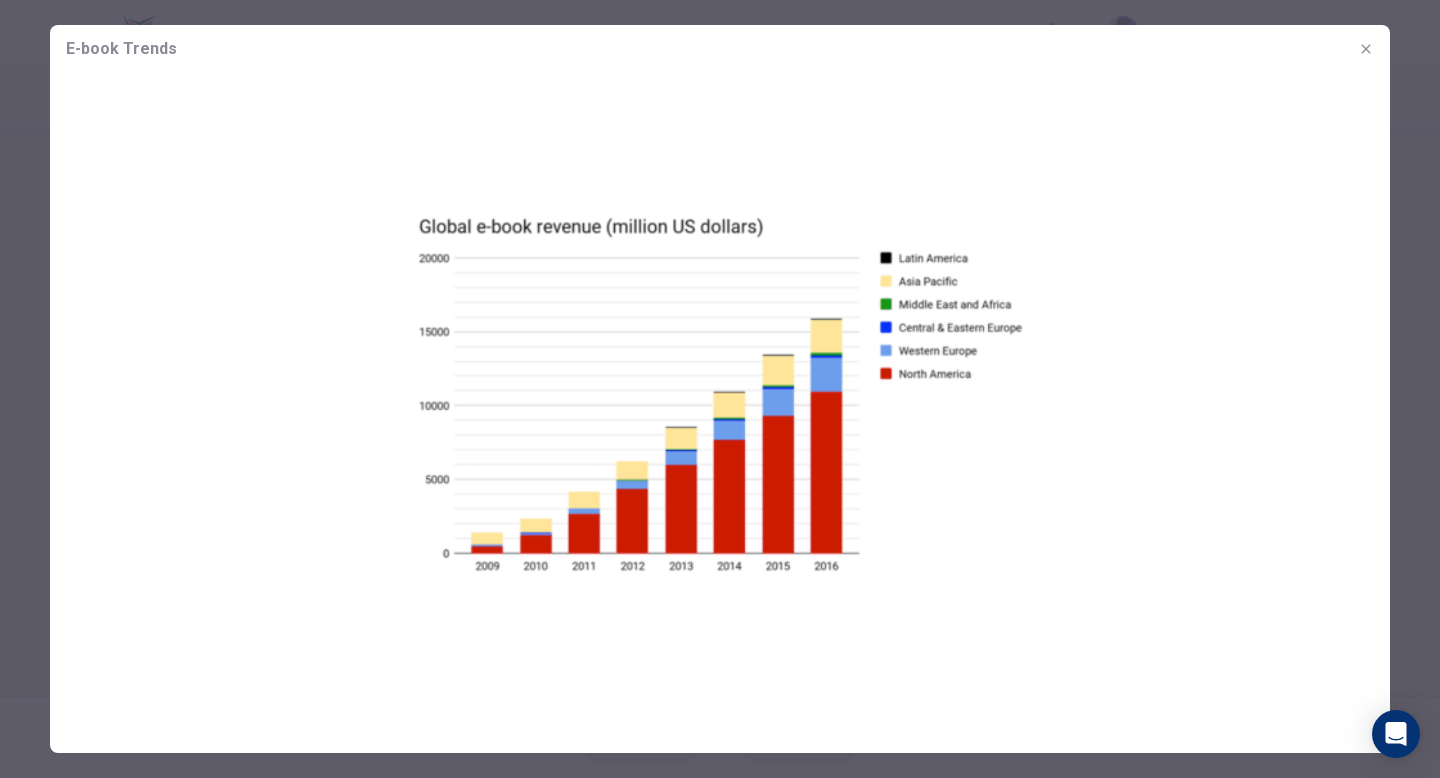 click 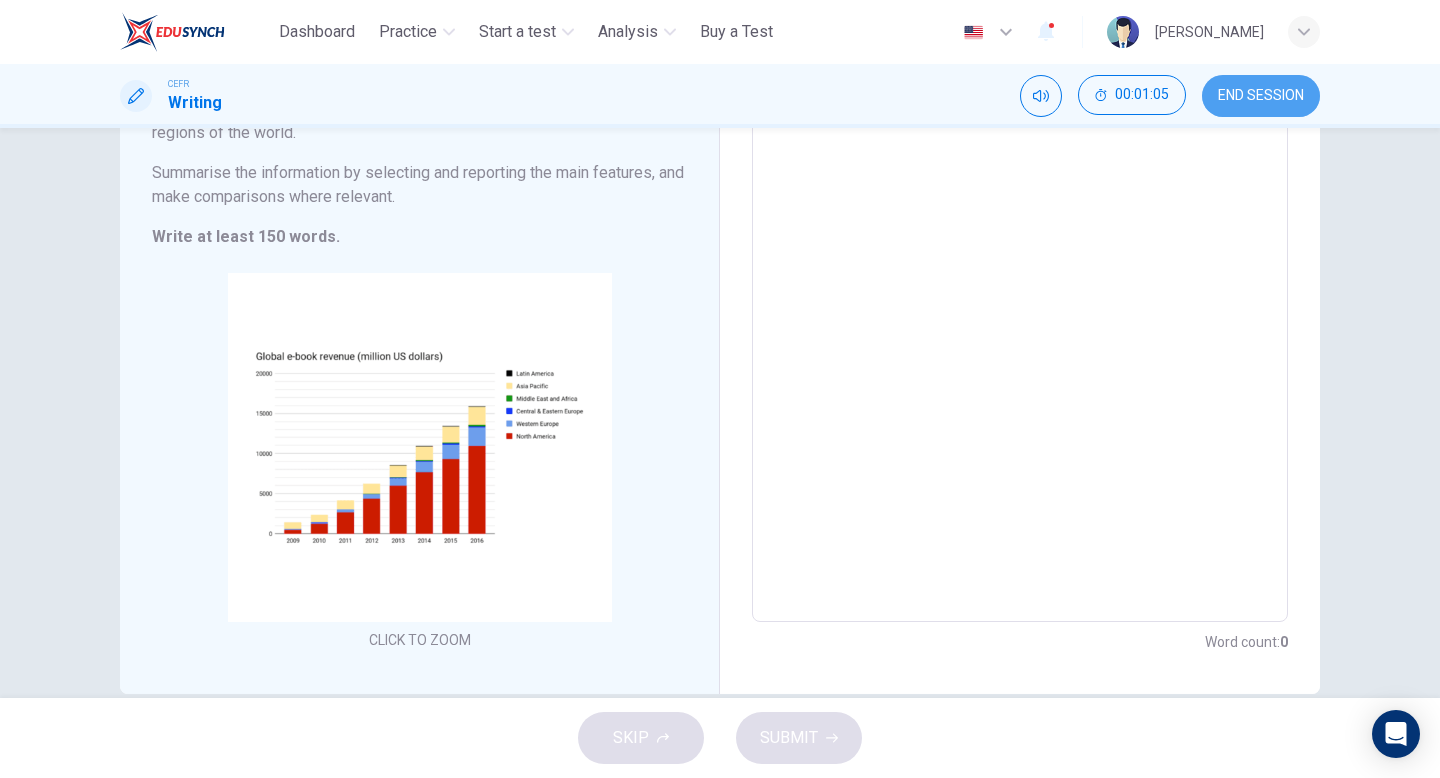 click on "END SESSION" at bounding box center (1261, 96) 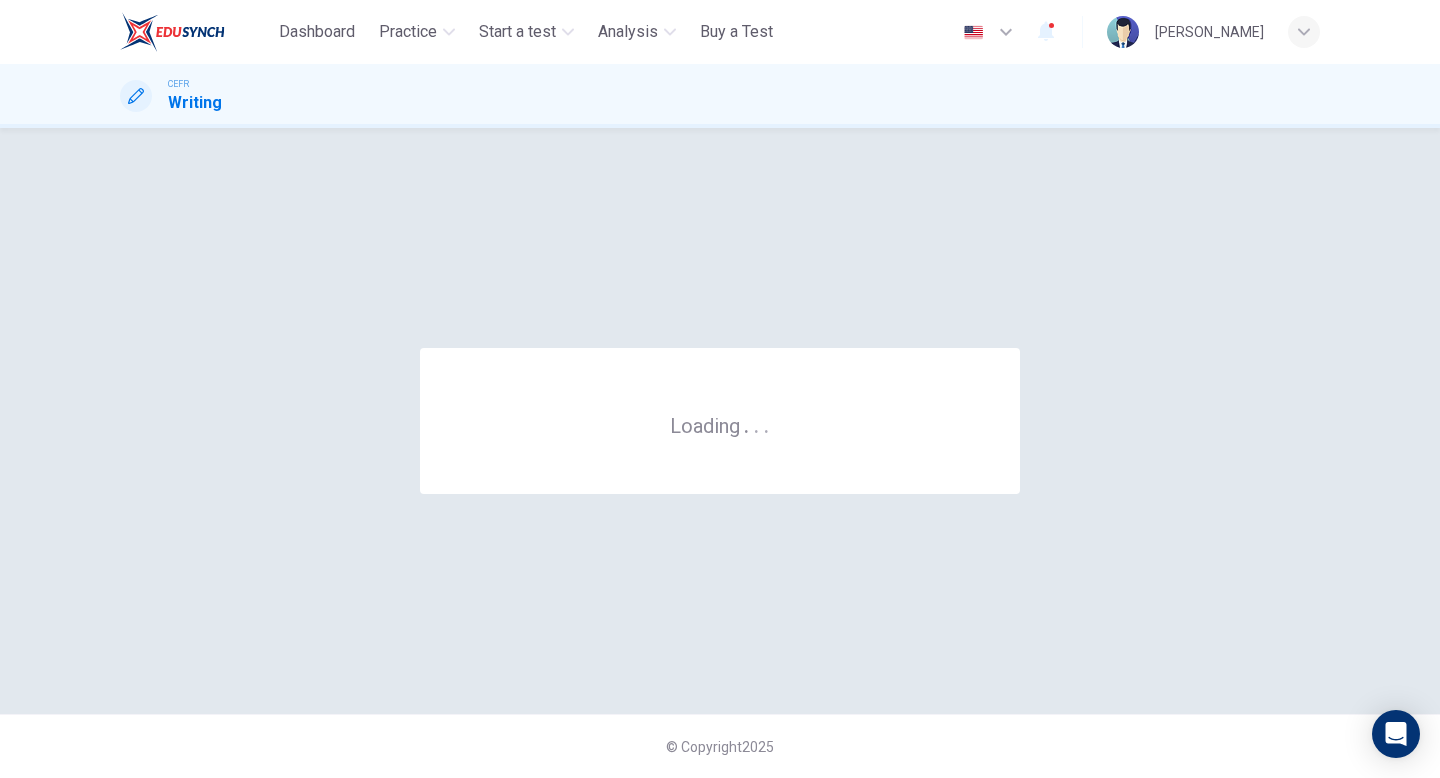 scroll, scrollTop: 0, scrollLeft: 0, axis: both 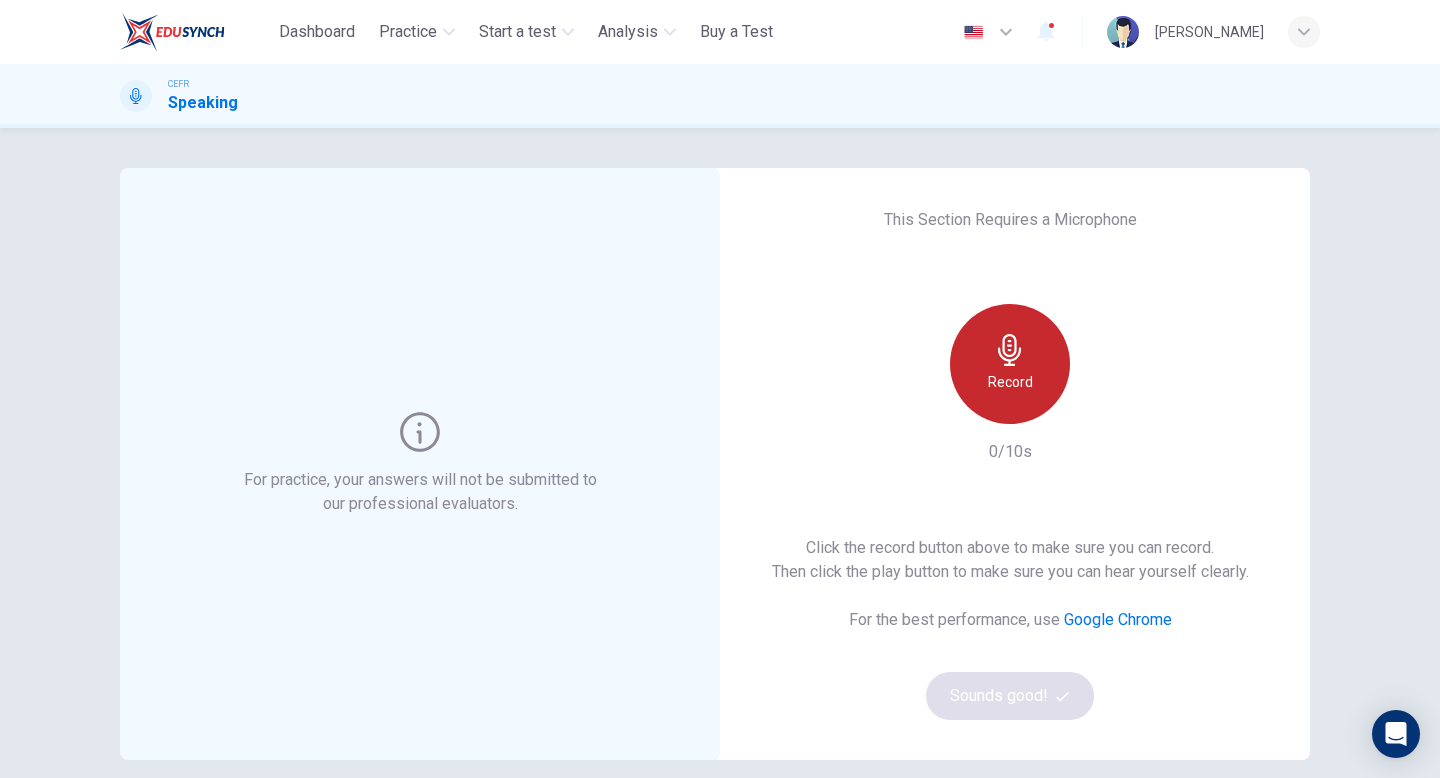 click on "Record" at bounding box center [1010, 364] 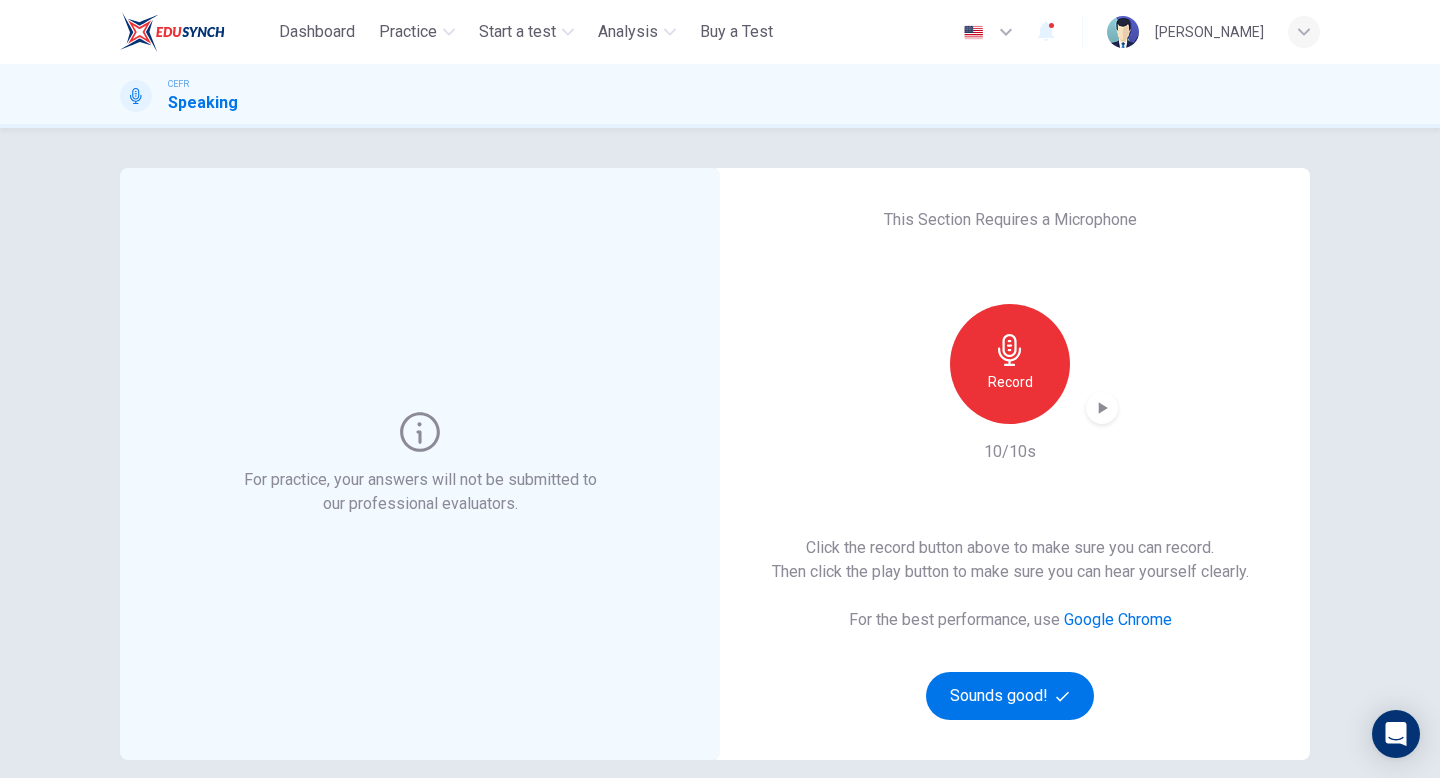 click on "Record" at bounding box center [1010, 364] 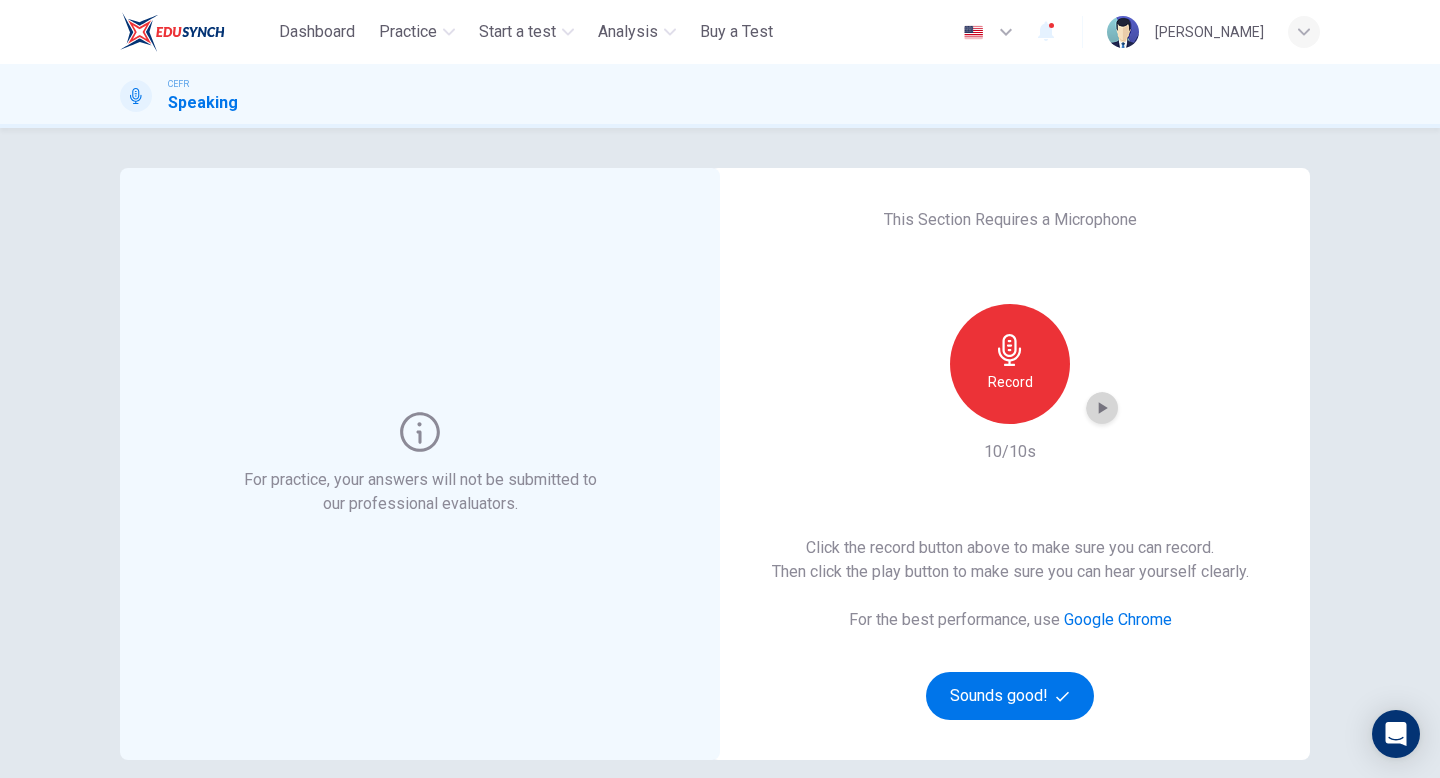 click 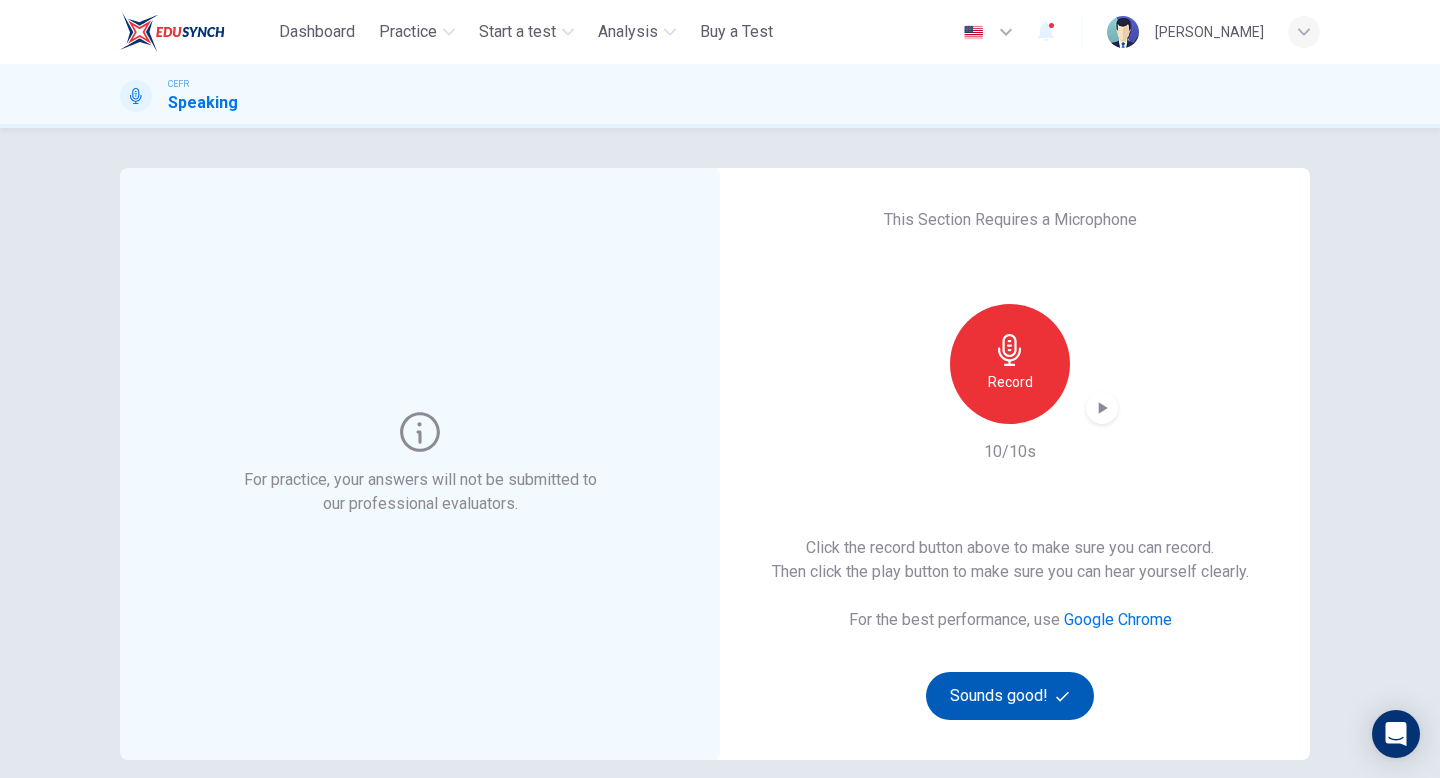 click on "Sounds good!" at bounding box center (1010, 696) 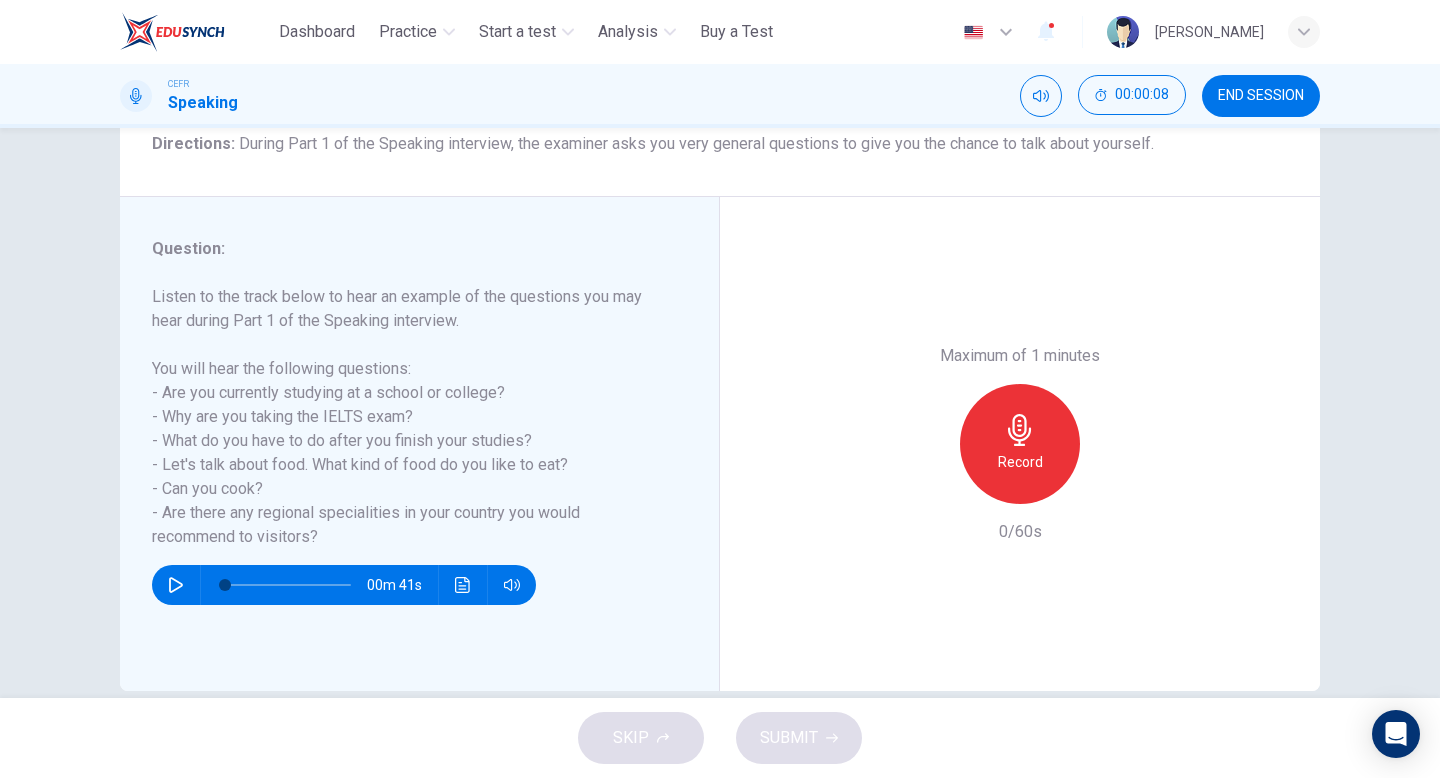 scroll, scrollTop: 205, scrollLeft: 0, axis: vertical 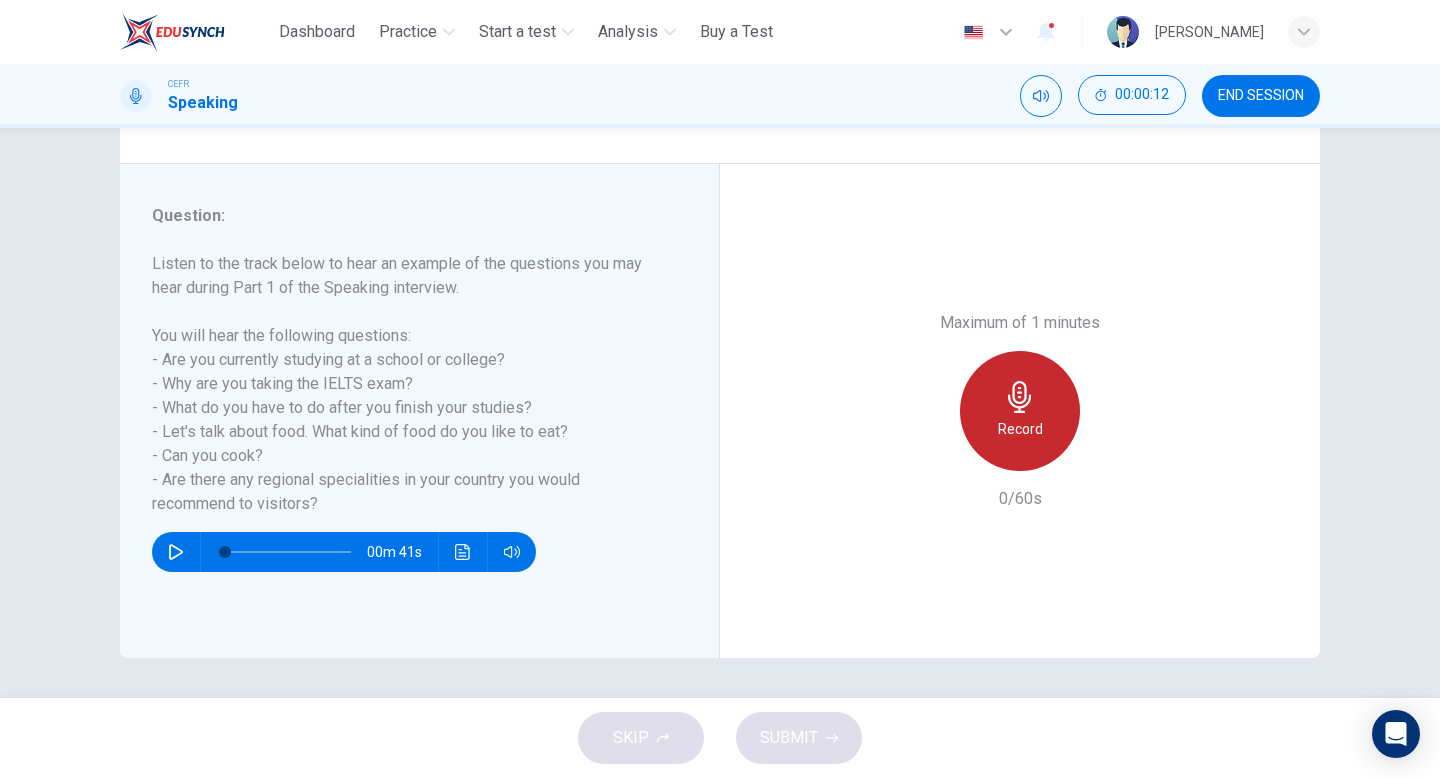 click on "Record" at bounding box center (1020, 429) 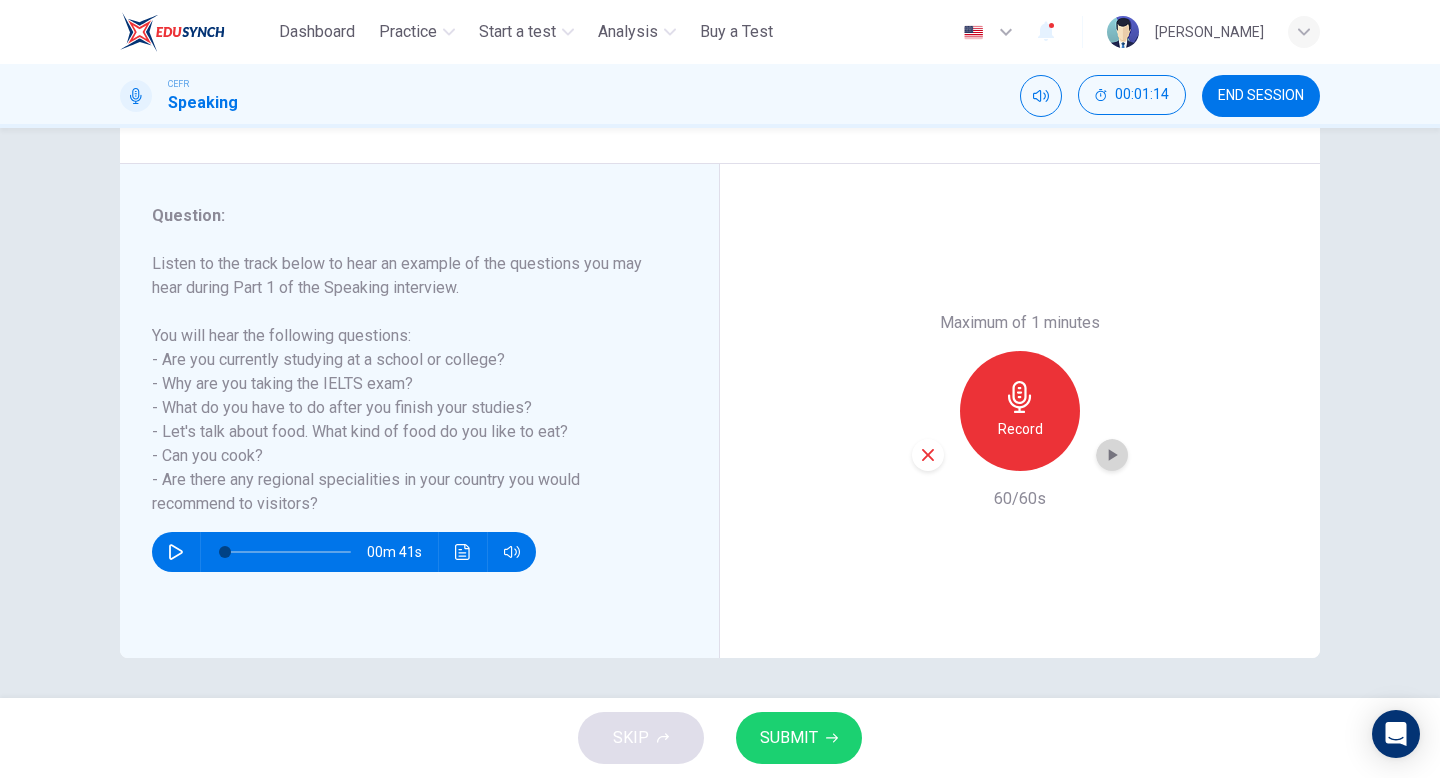 click 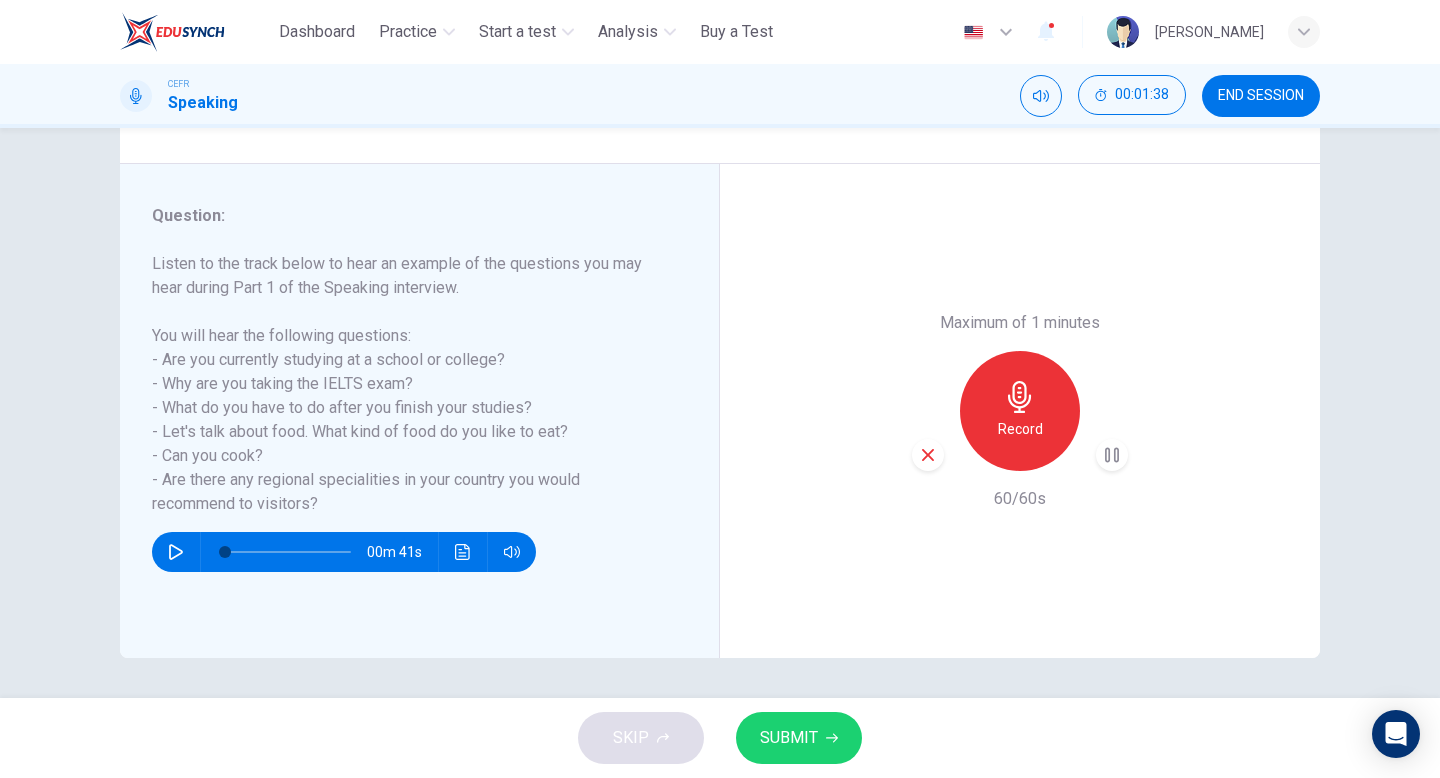 click on "SUBMIT" at bounding box center (789, 738) 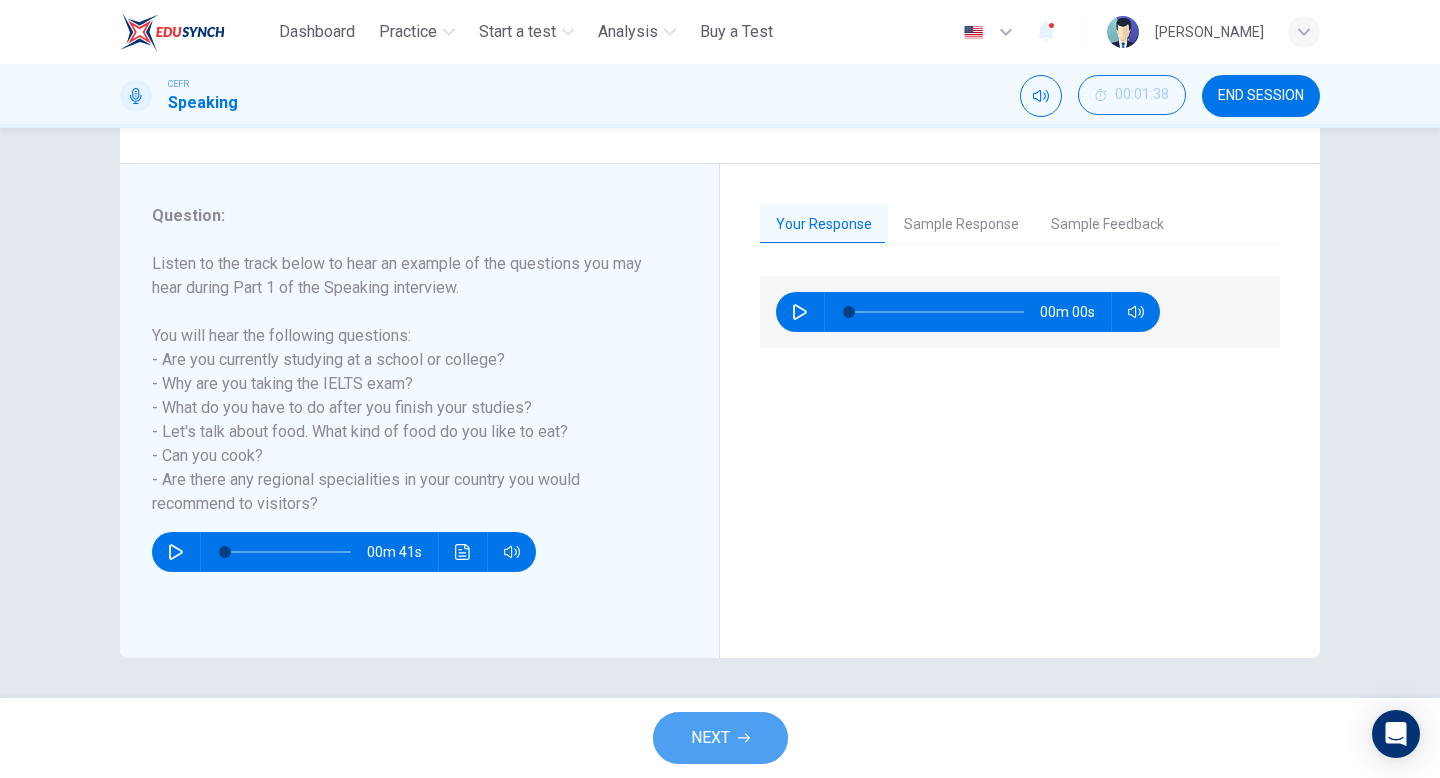 click on "NEXT" at bounding box center [720, 738] 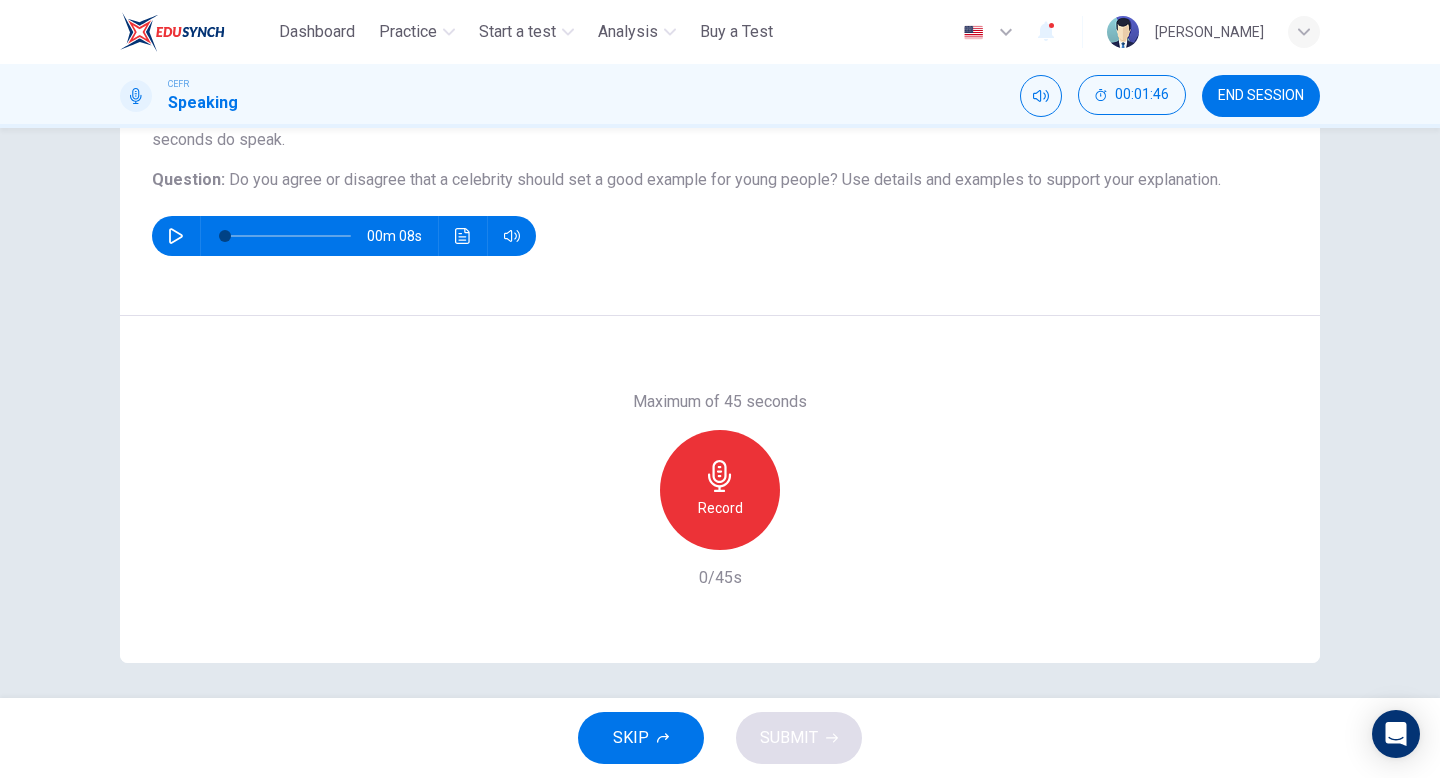 scroll, scrollTop: 205, scrollLeft: 0, axis: vertical 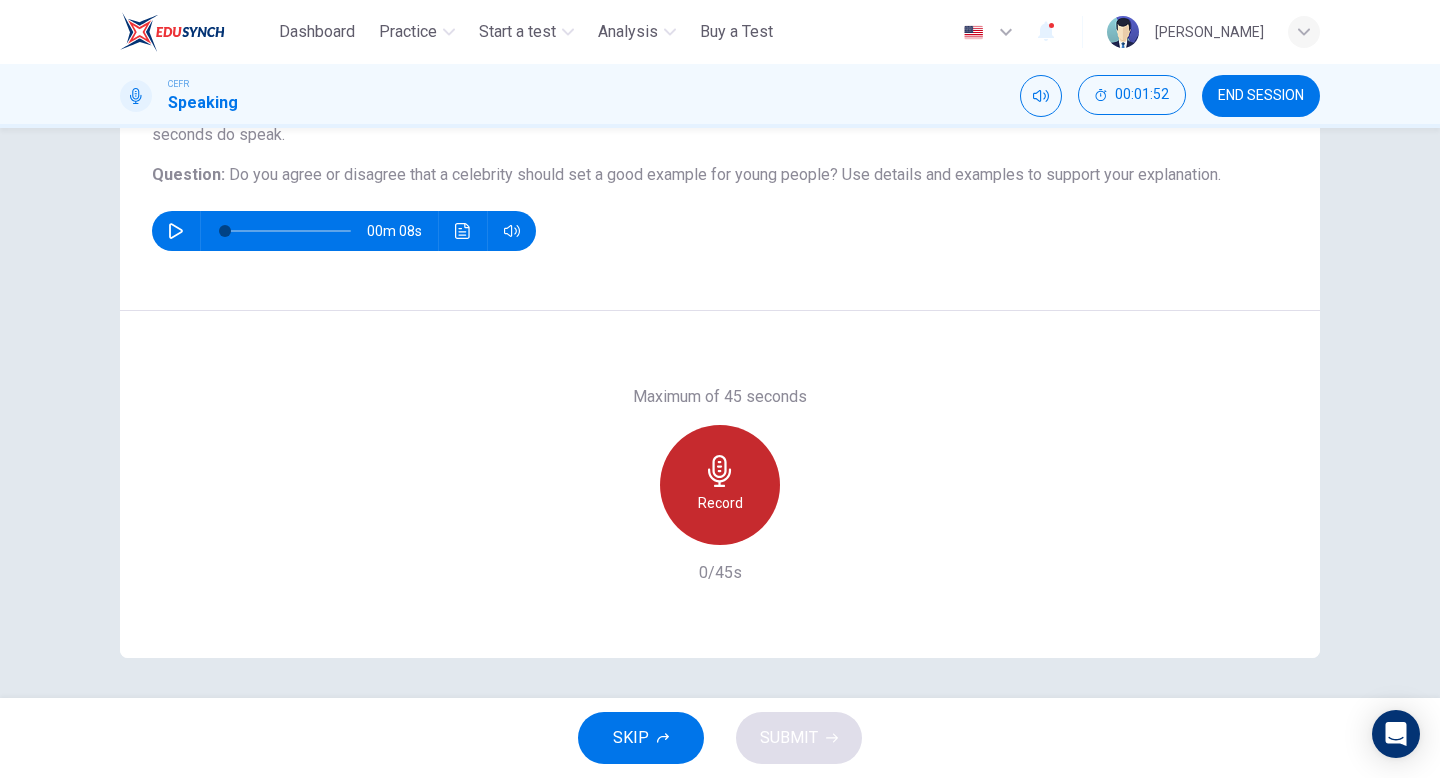 click 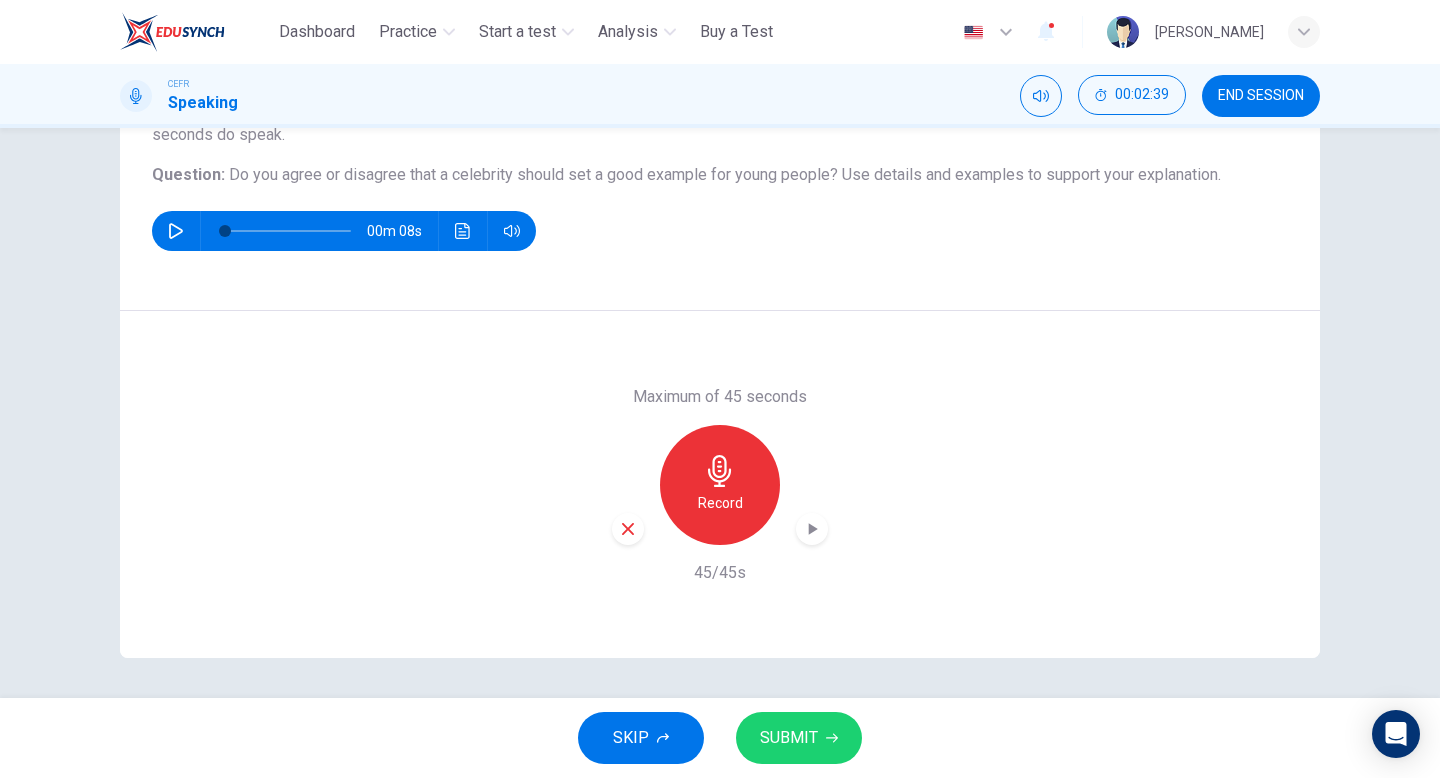 click 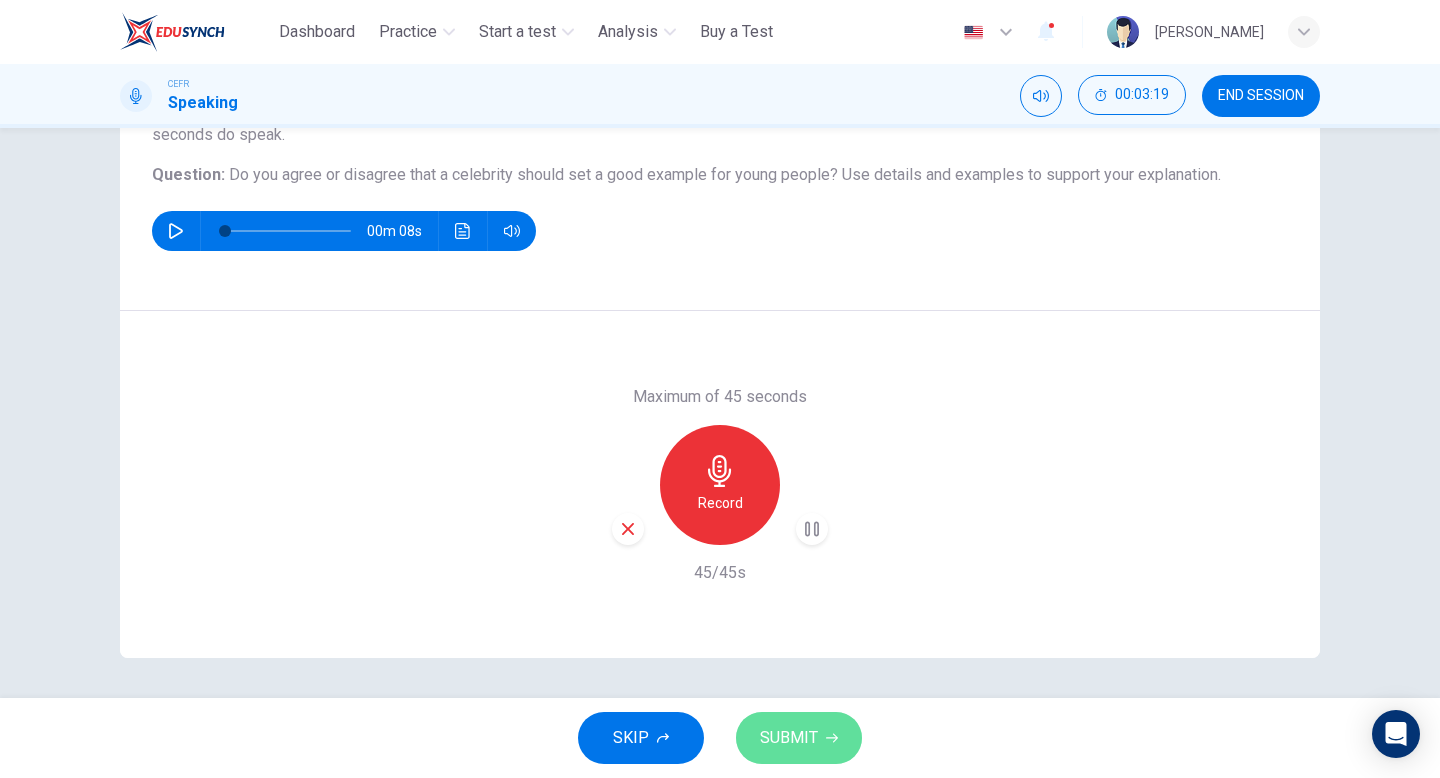 click on "SUBMIT" at bounding box center [789, 738] 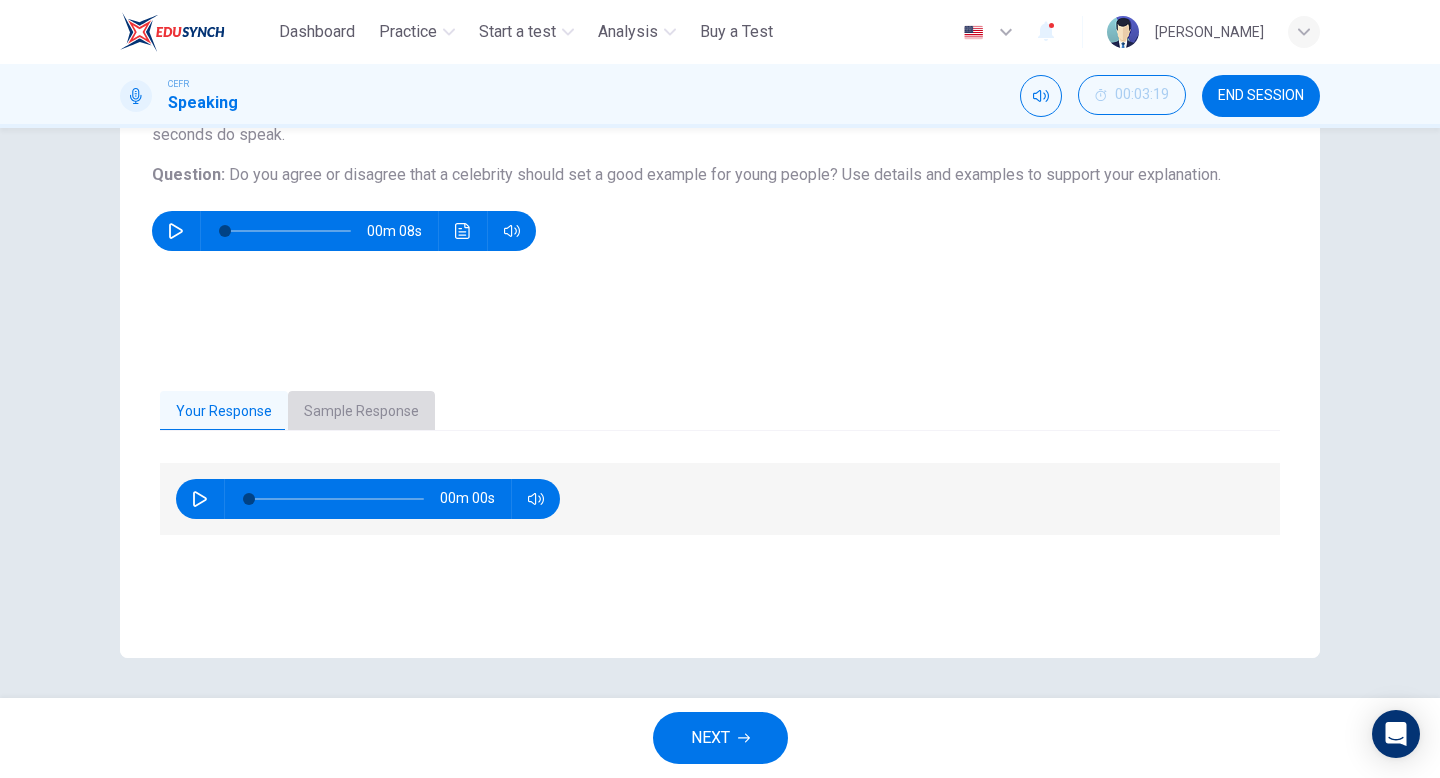 click on "Sample Response" at bounding box center (361, 412) 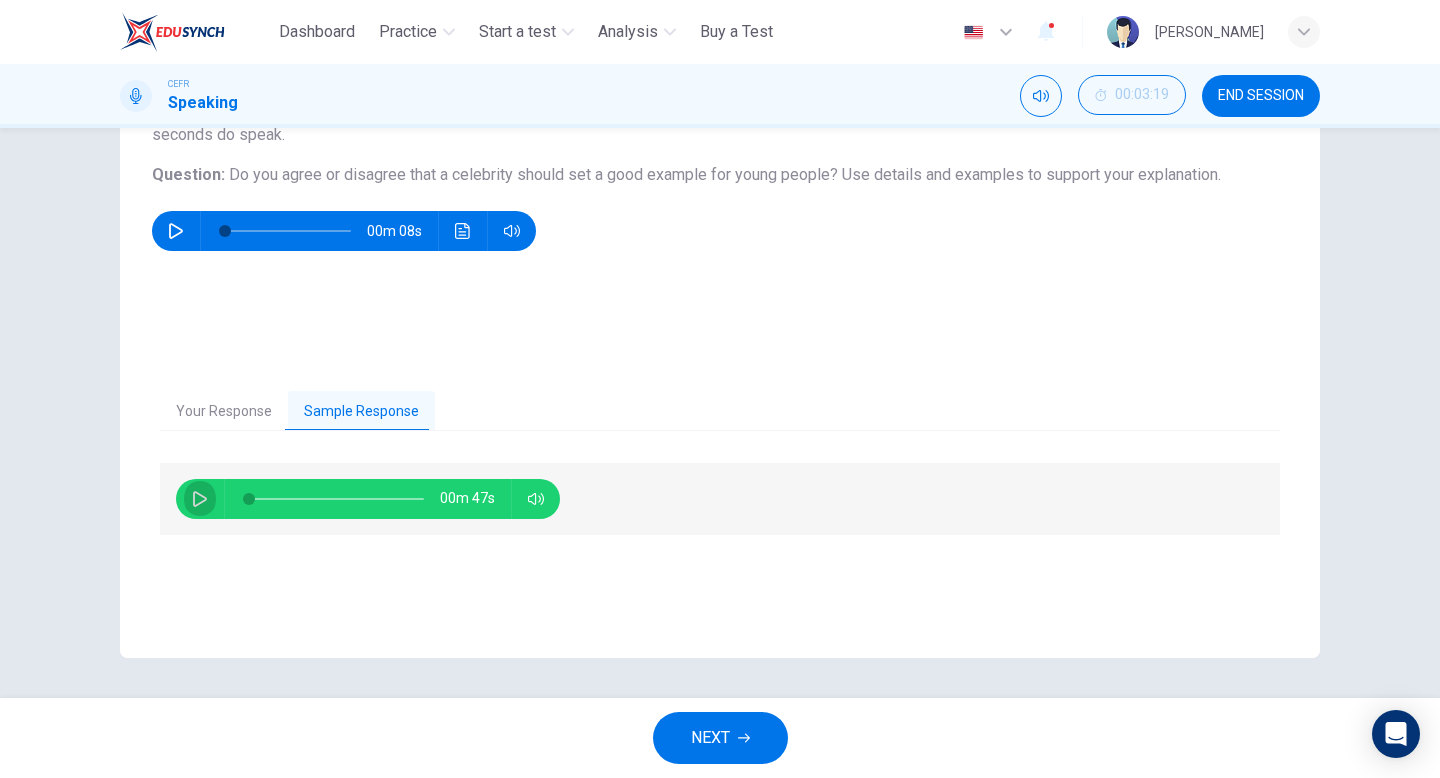 click 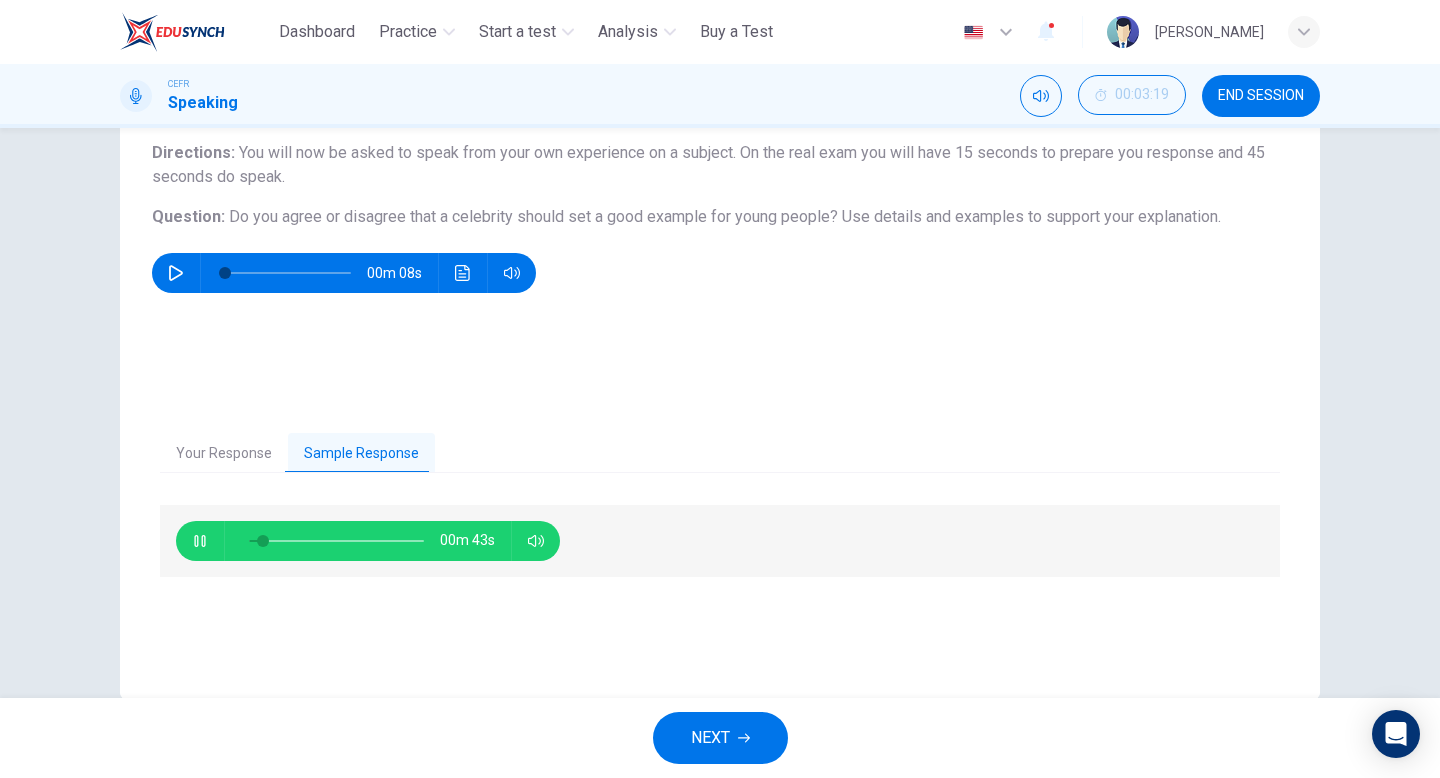 scroll, scrollTop: 158, scrollLeft: 0, axis: vertical 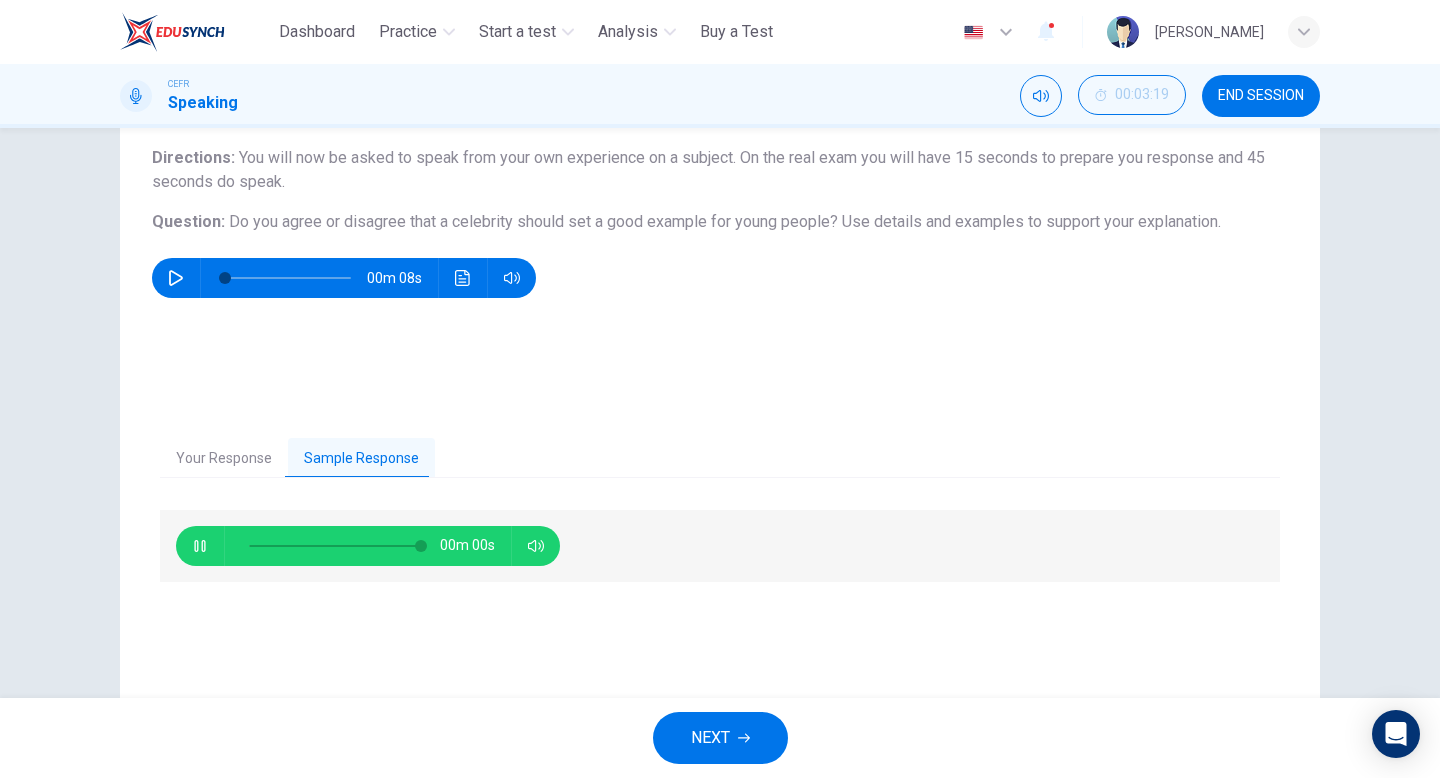 type on "*" 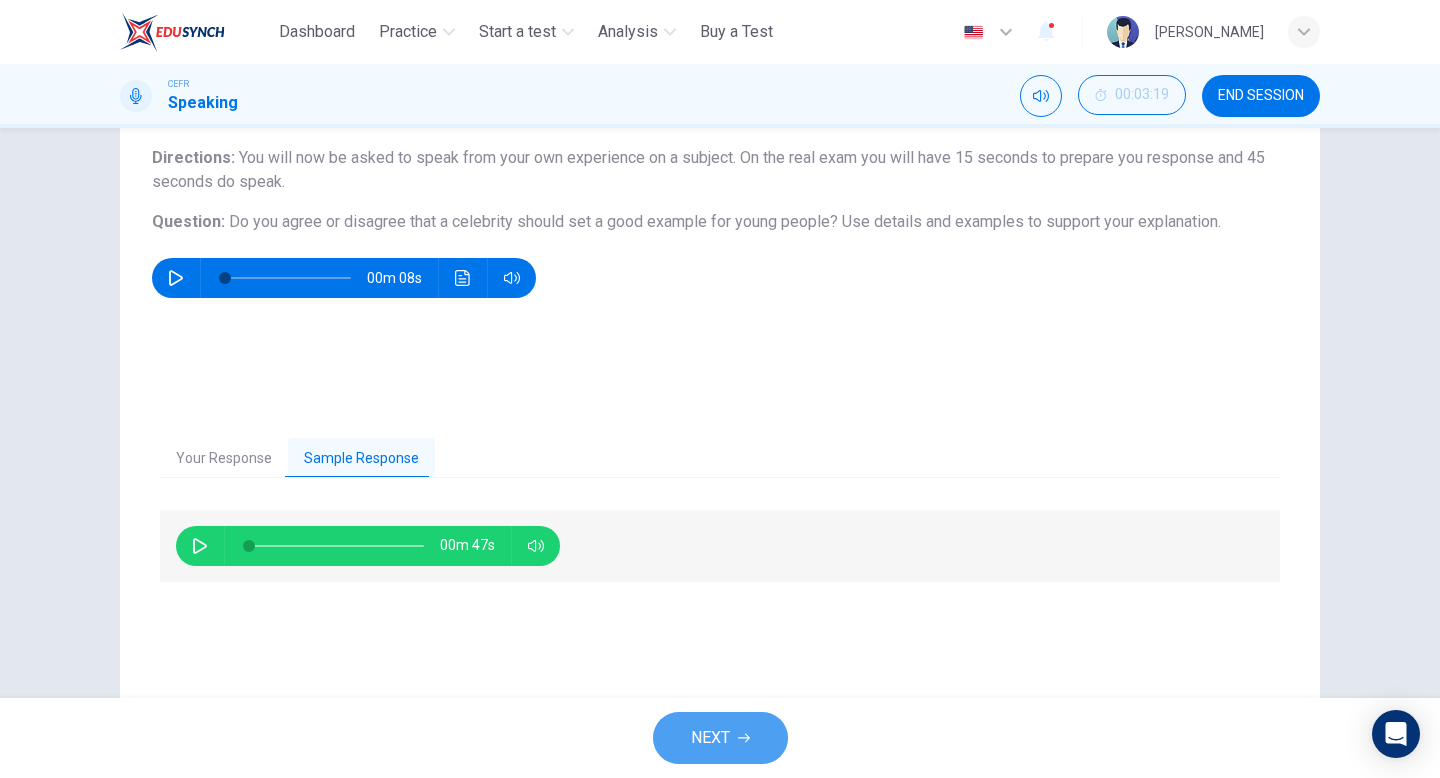 click on "NEXT" at bounding box center (710, 738) 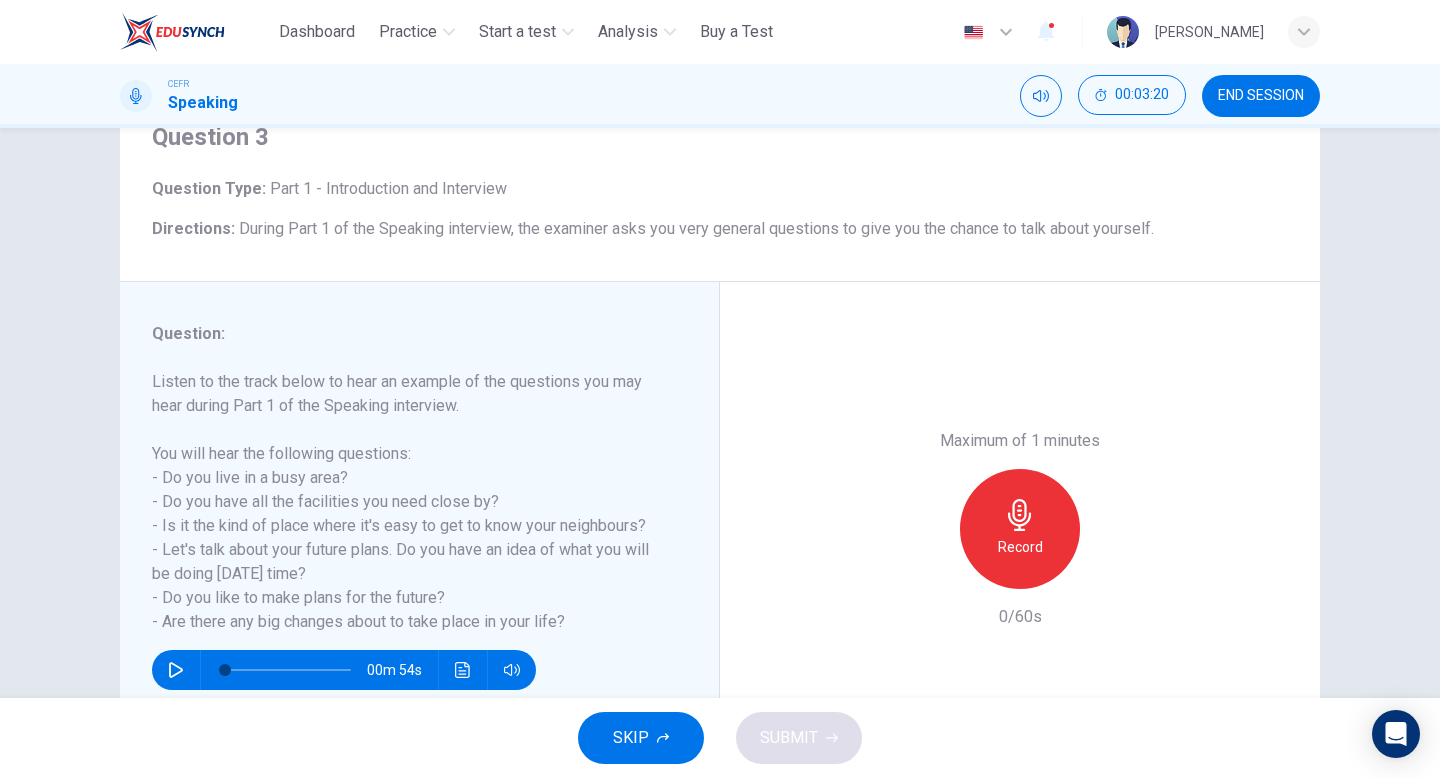 scroll, scrollTop: 113, scrollLeft: 0, axis: vertical 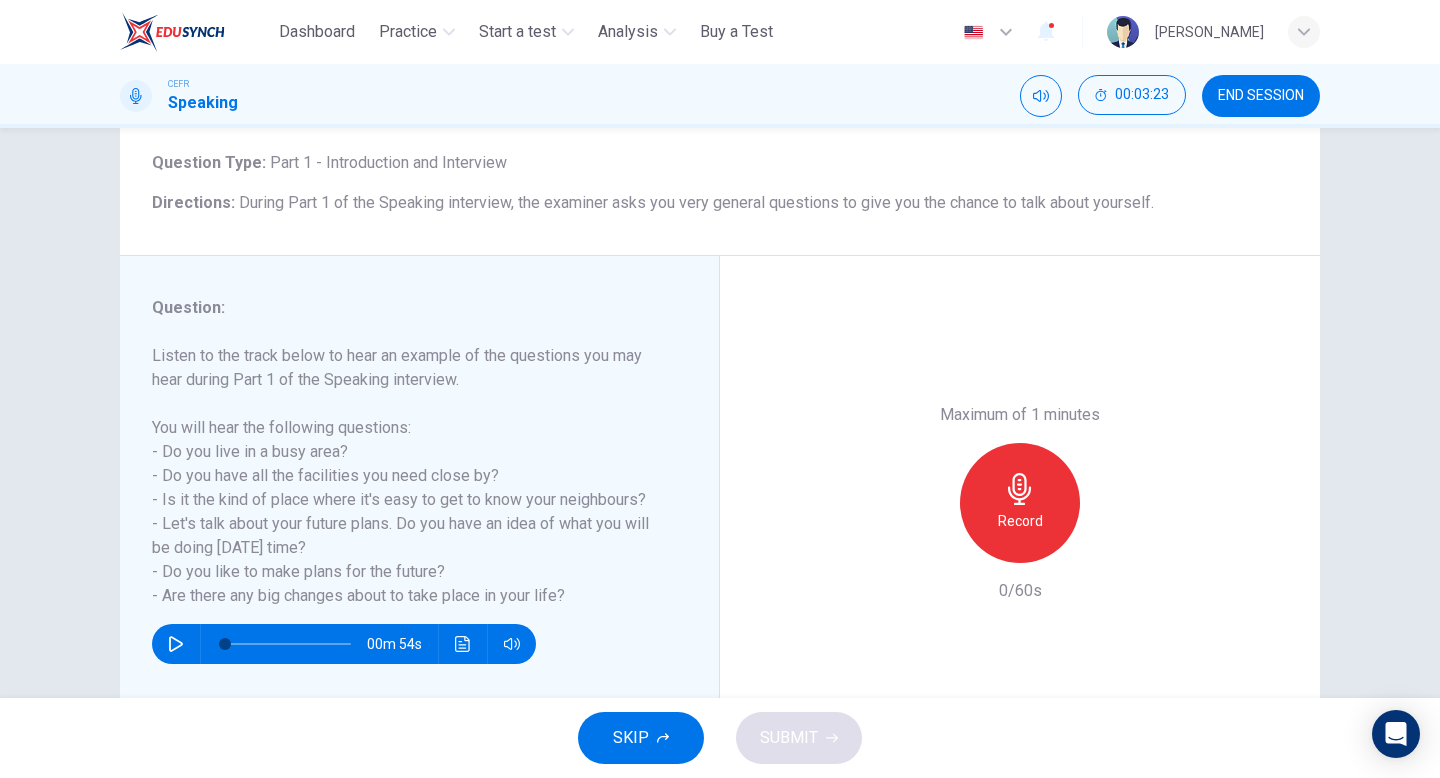 click on "Record" at bounding box center [1020, 521] 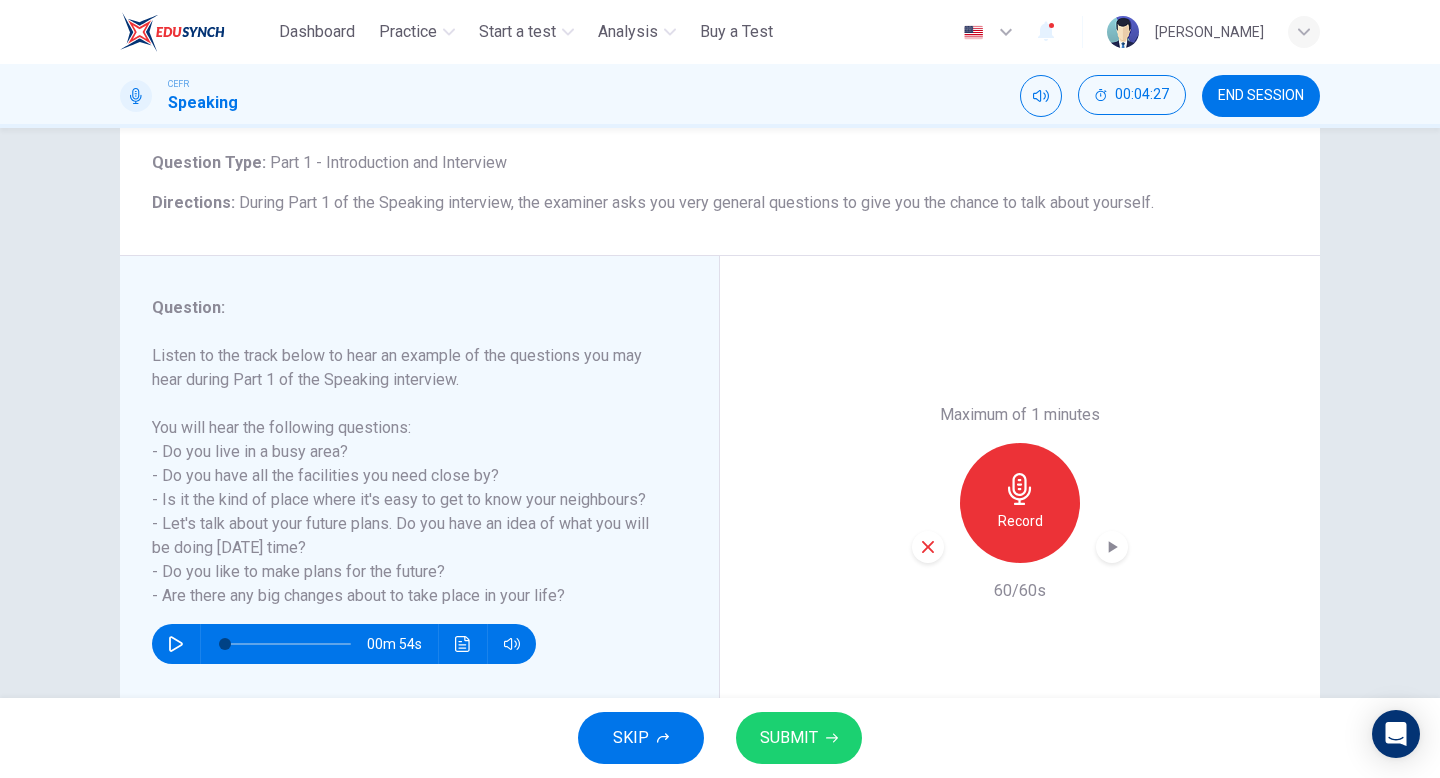 click on "Record" at bounding box center [1020, 503] 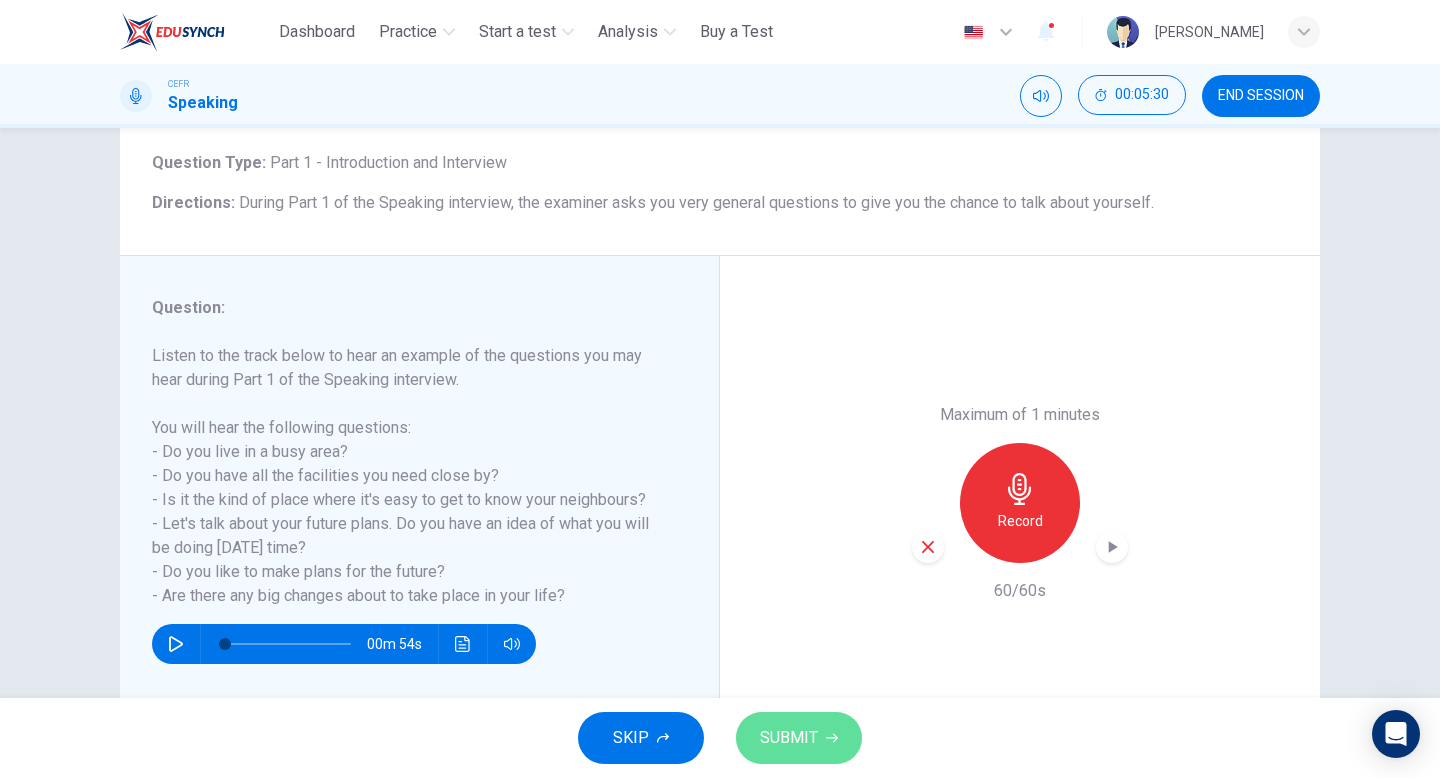 click on "SUBMIT" at bounding box center (789, 738) 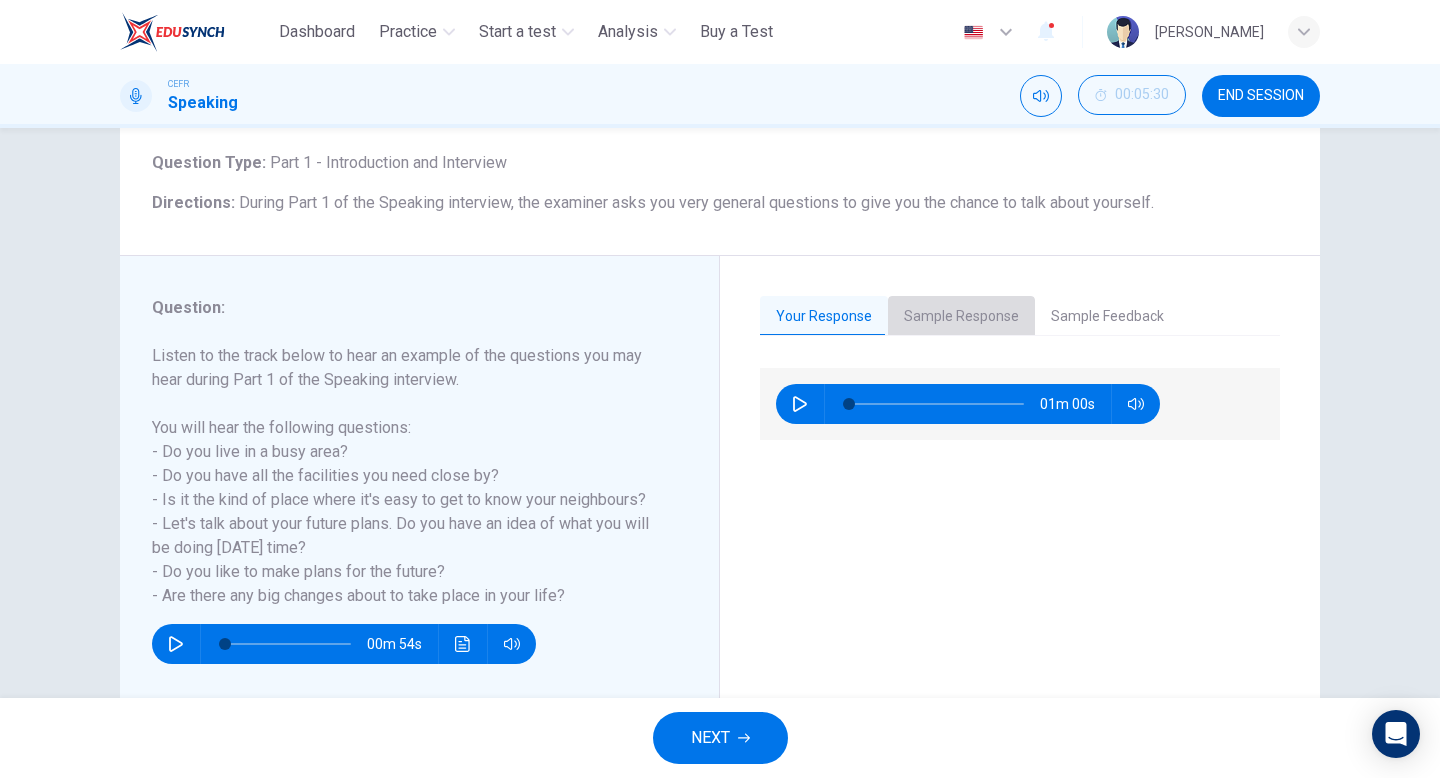 click on "Sample Response" at bounding box center [961, 317] 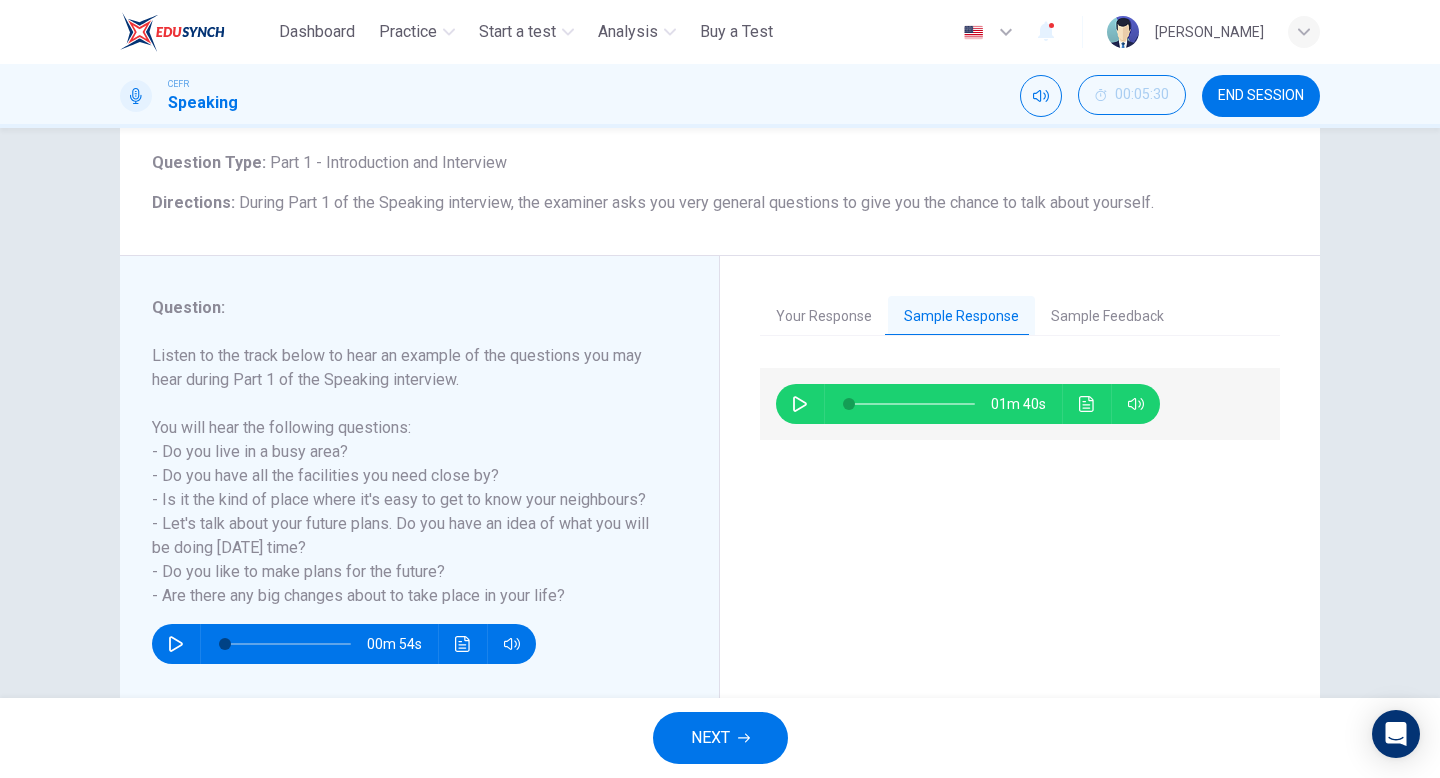 click on "Sample Feedback" at bounding box center [1107, 317] 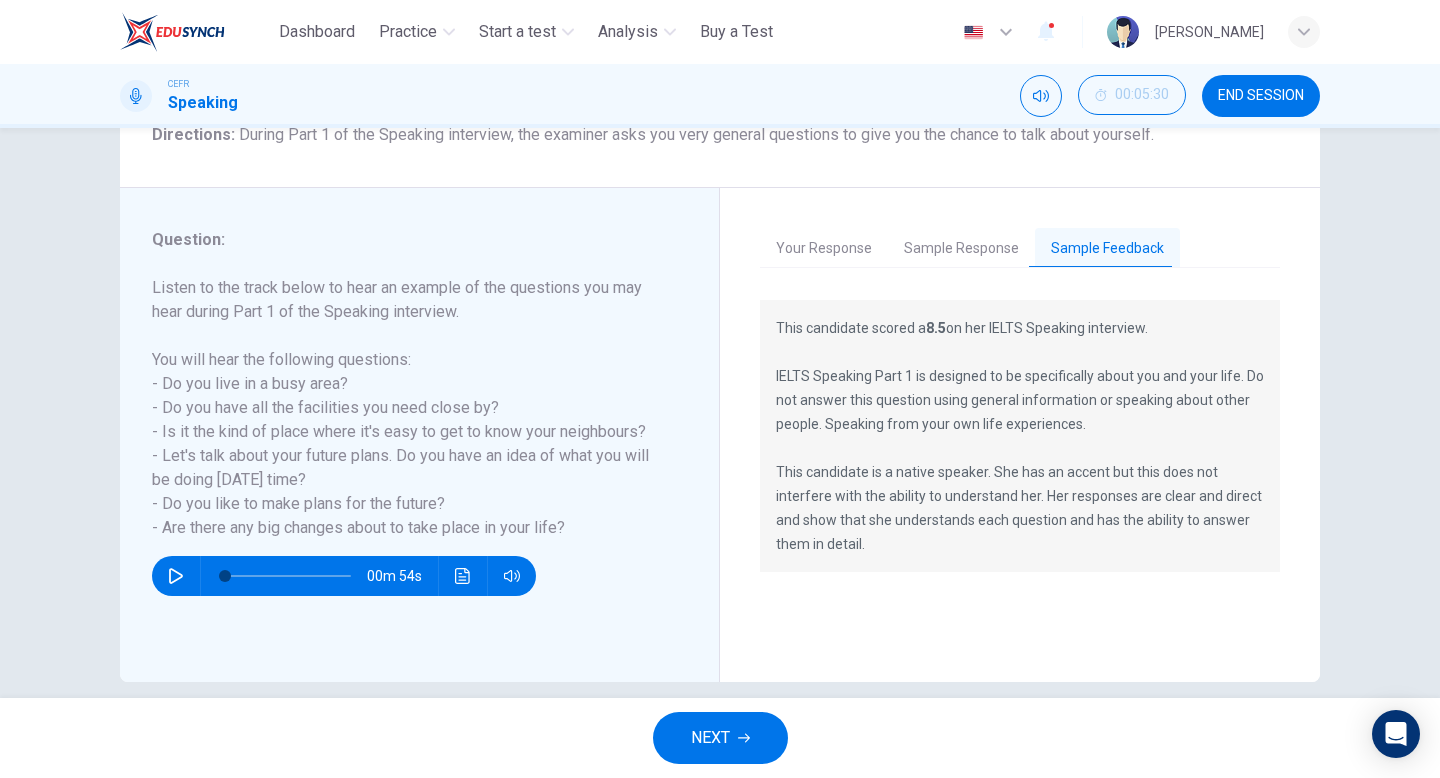scroll, scrollTop: 173, scrollLeft: 0, axis: vertical 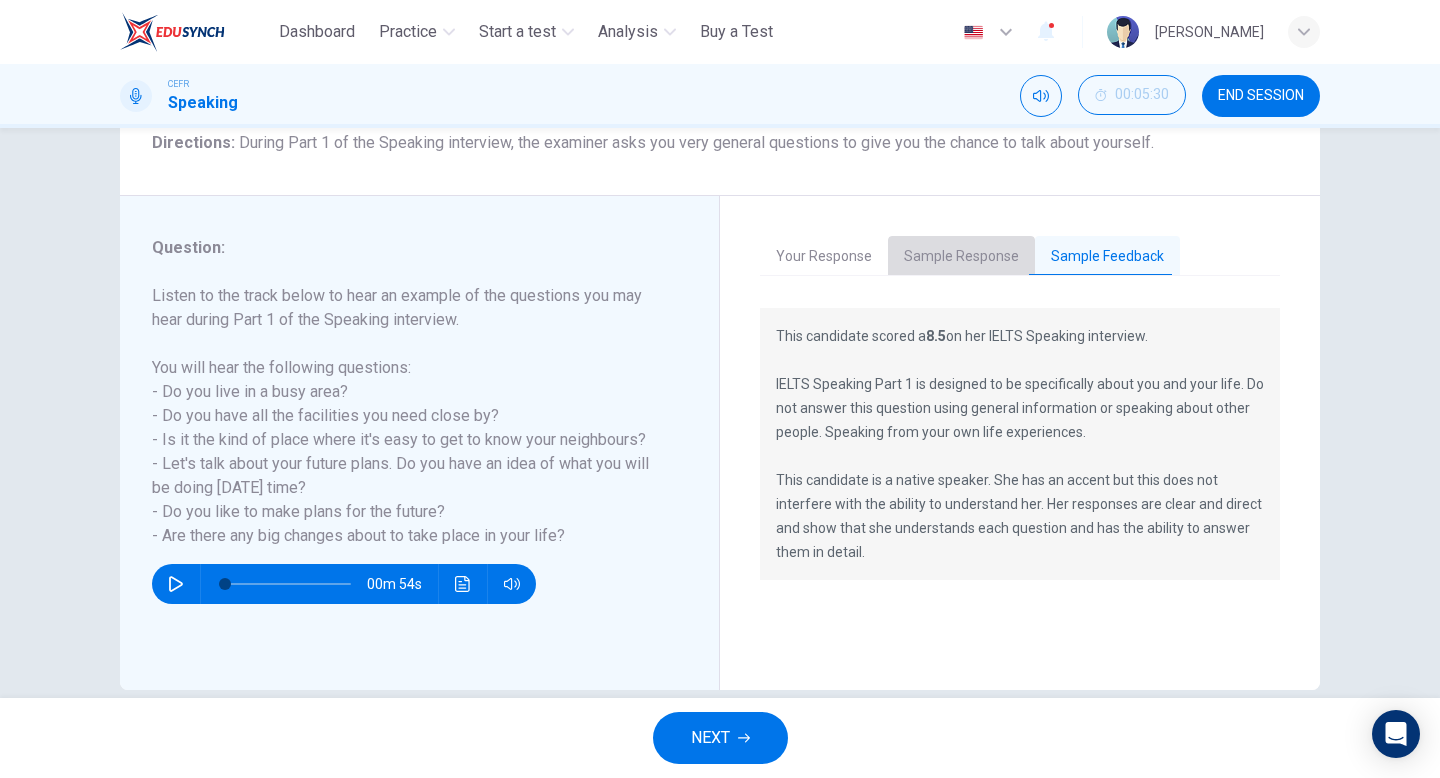 click on "Sample Response" at bounding box center [961, 257] 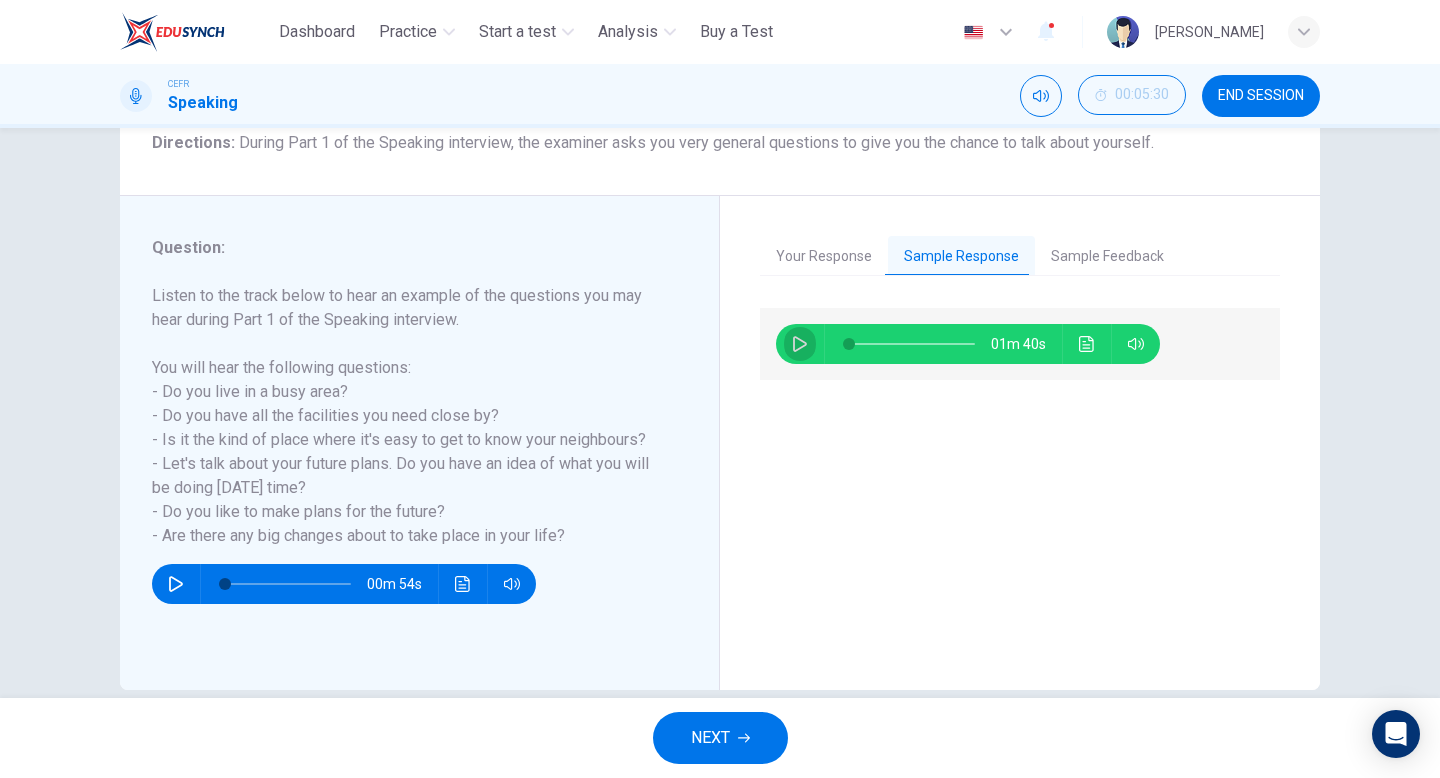 click at bounding box center (800, 344) 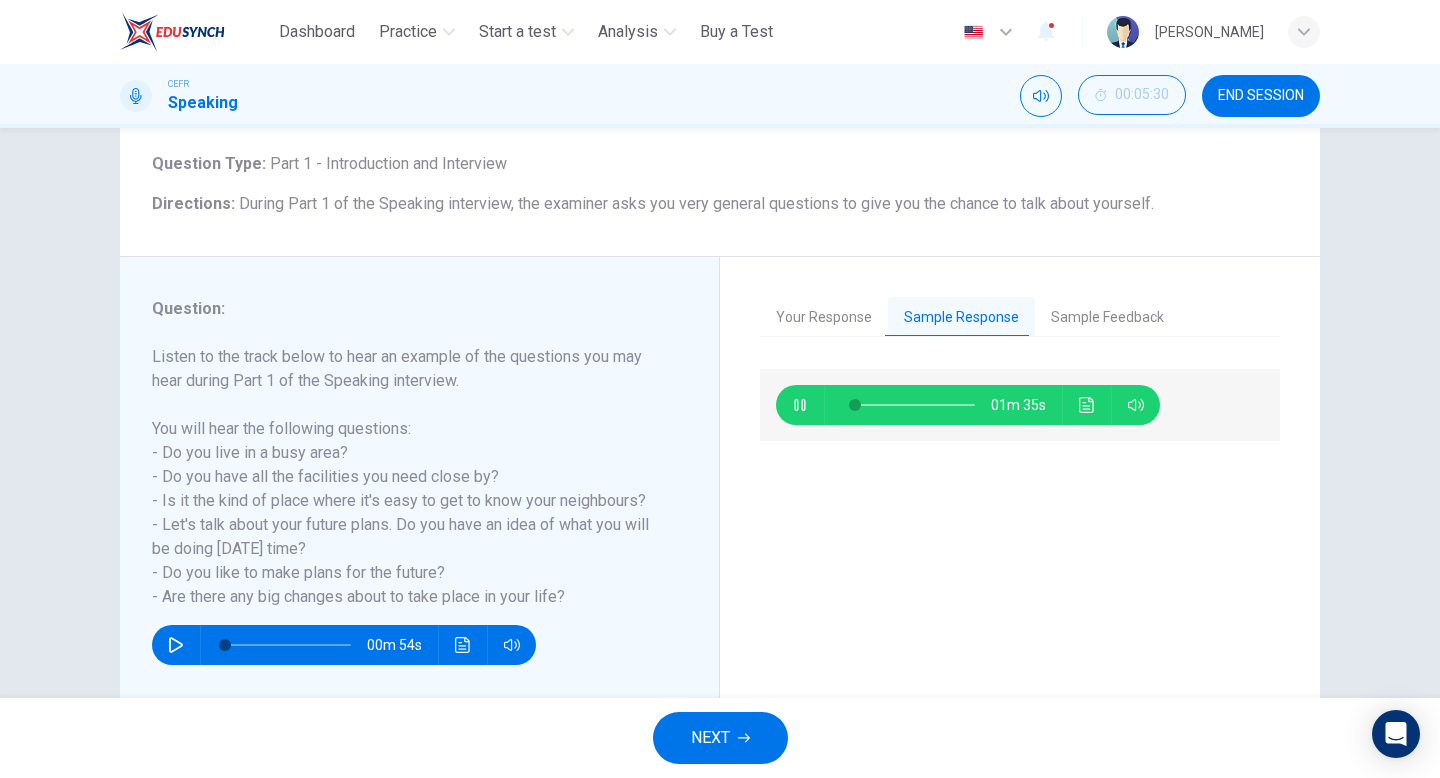 scroll, scrollTop: 96, scrollLeft: 0, axis: vertical 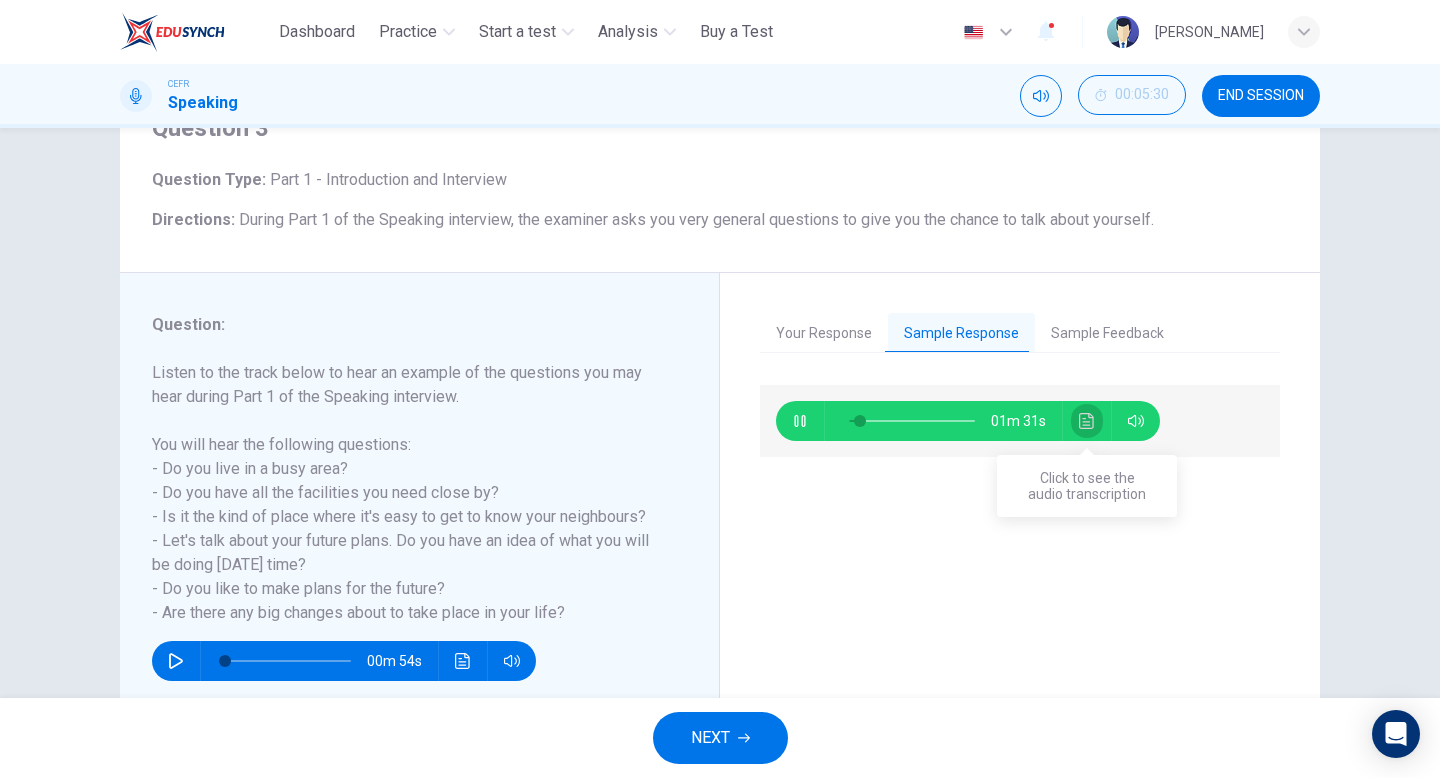 click 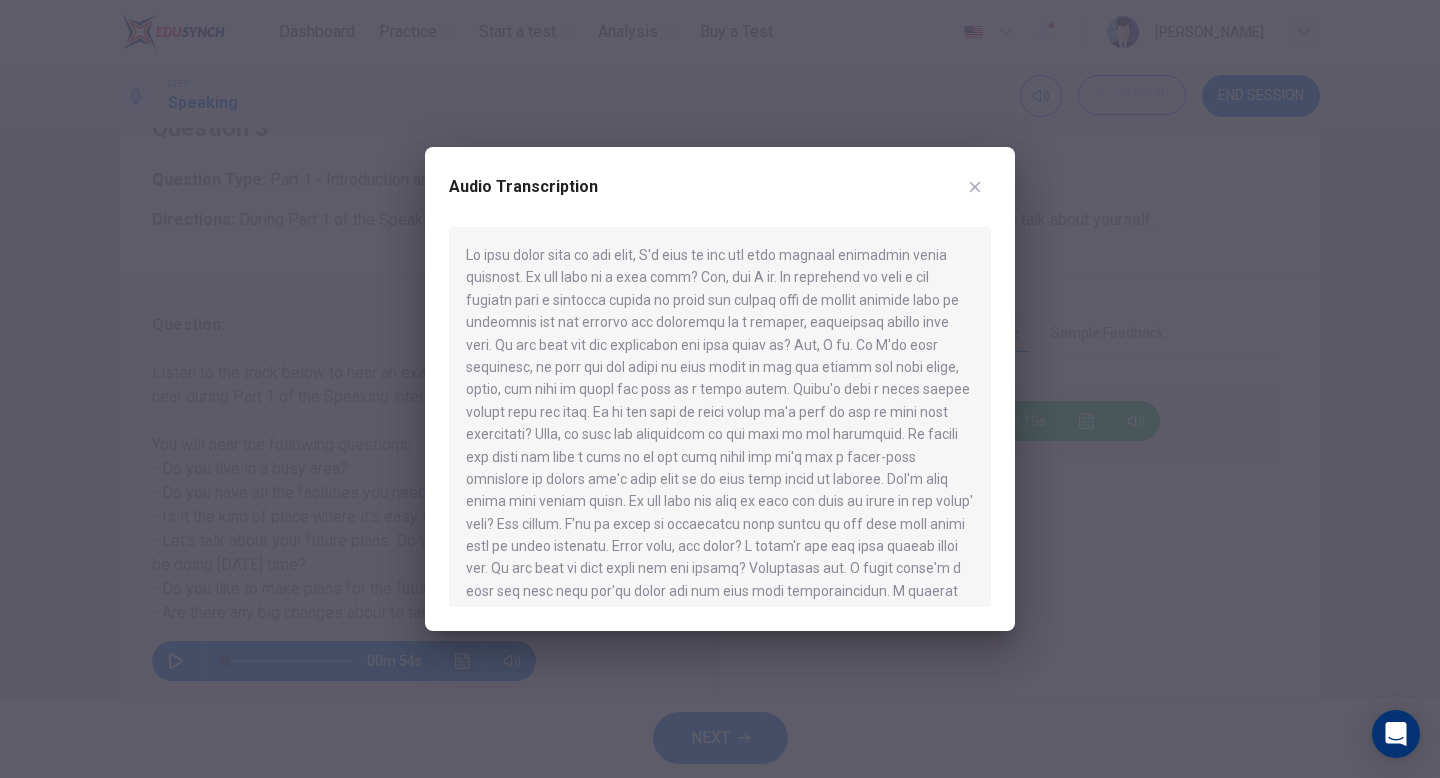 click at bounding box center [975, 187] 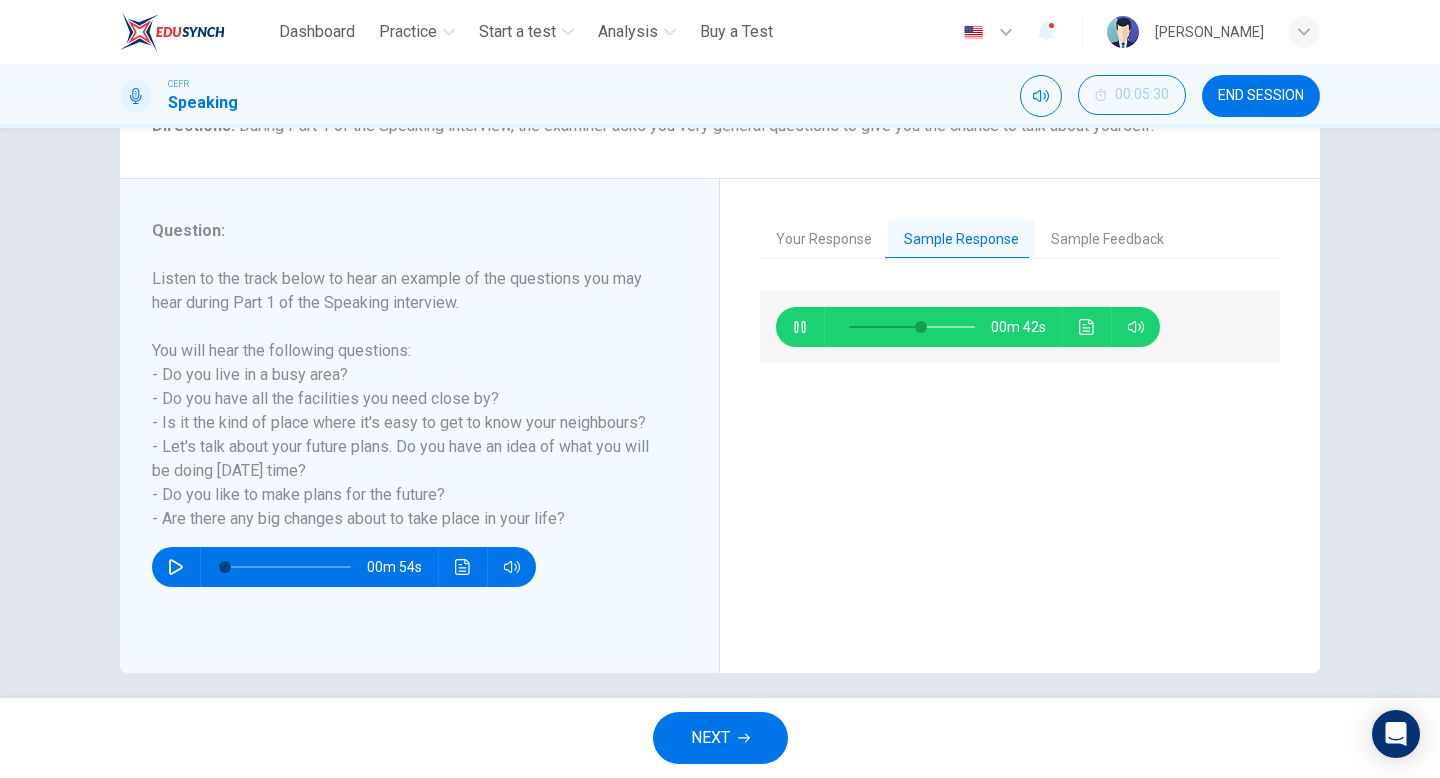 scroll, scrollTop: 205, scrollLeft: 0, axis: vertical 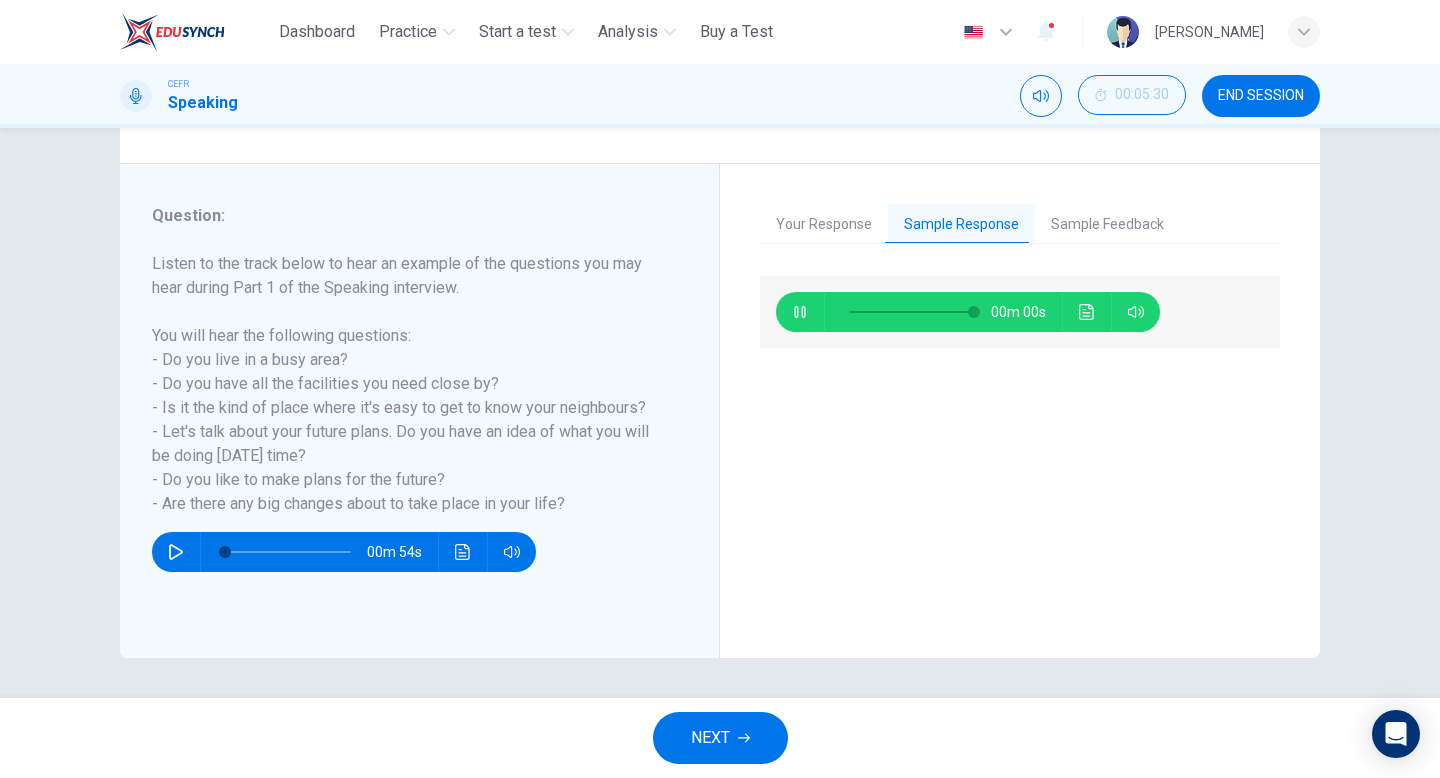 type on "*" 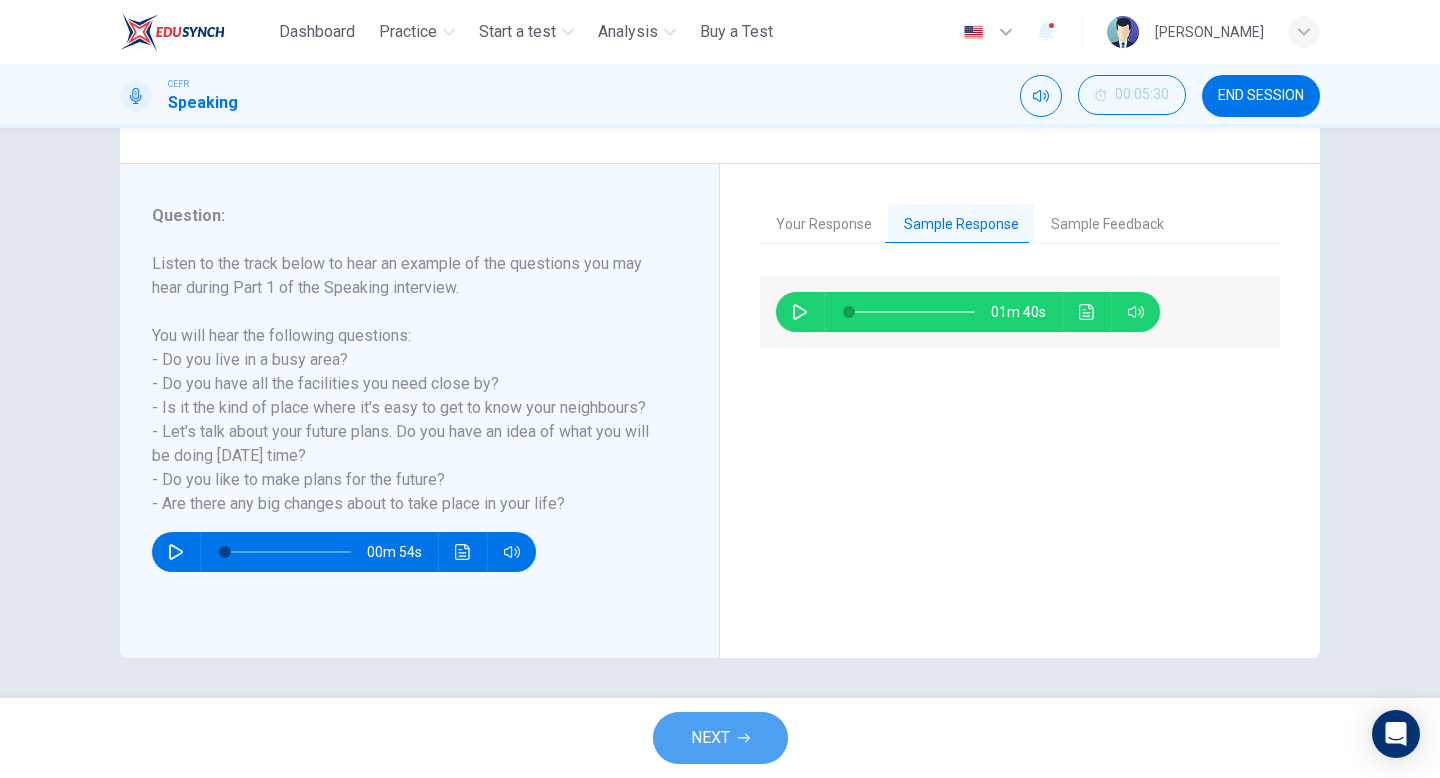 click on "NEXT" at bounding box center (710, 738) 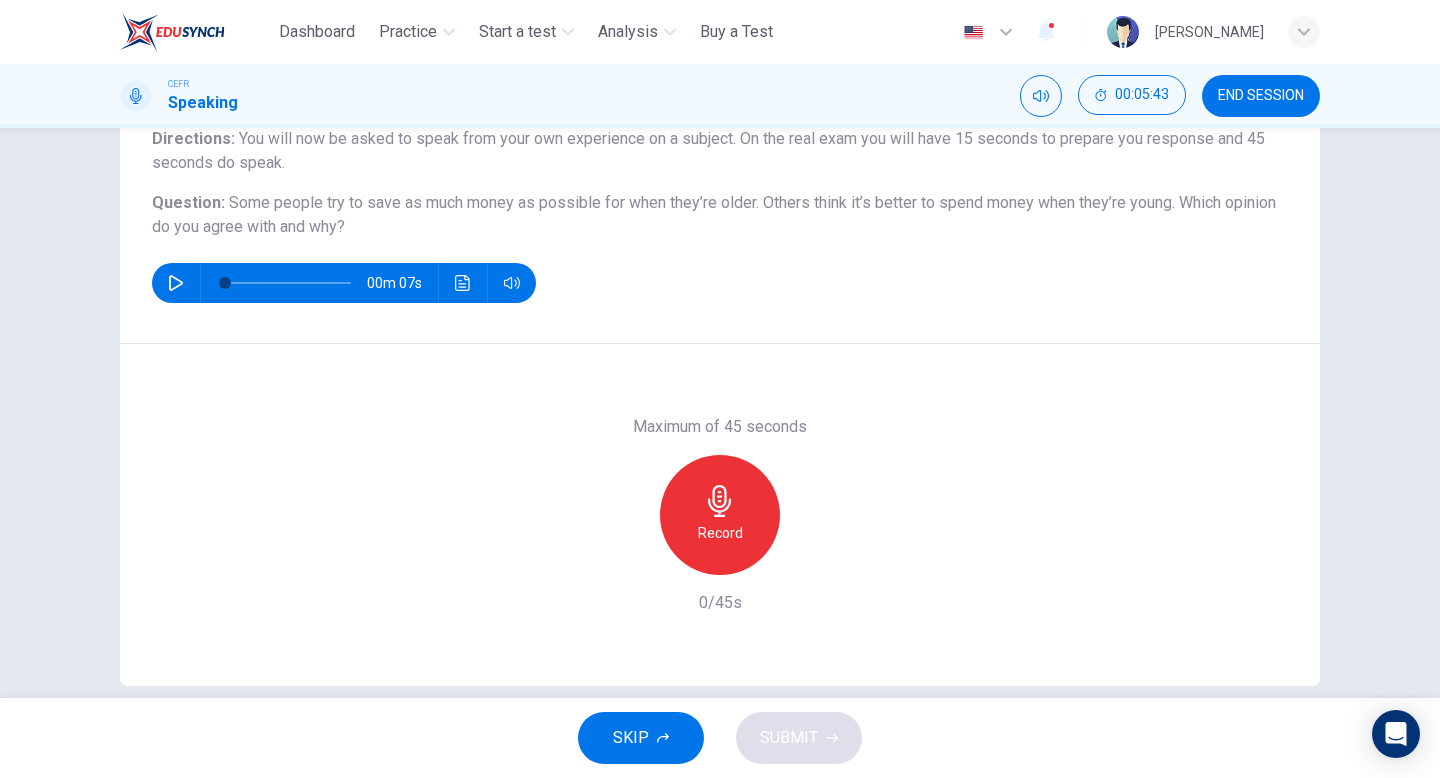 scroll, scrollTop: 205, scrollLeft: 0, axis: vertical 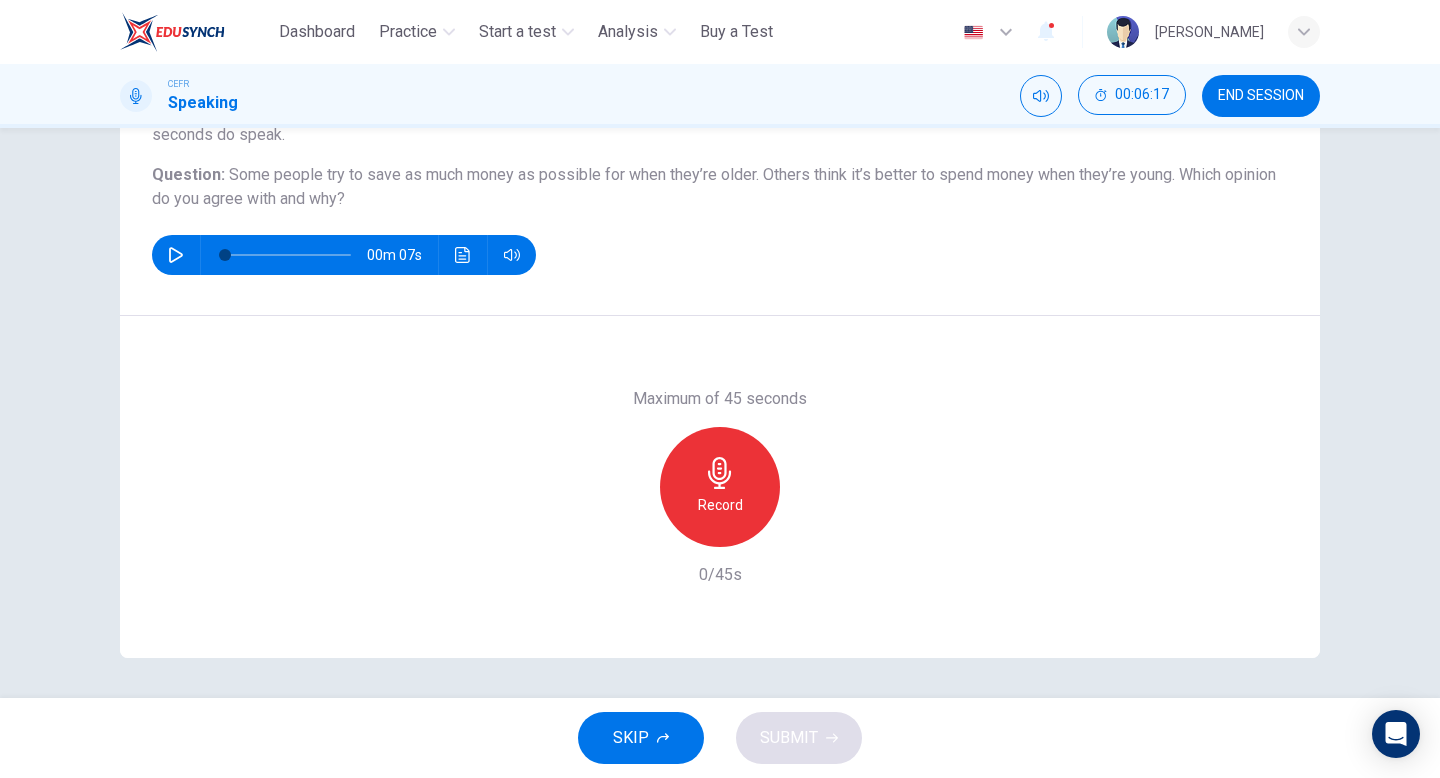 click on "Record" at bounding box center (720, 487) 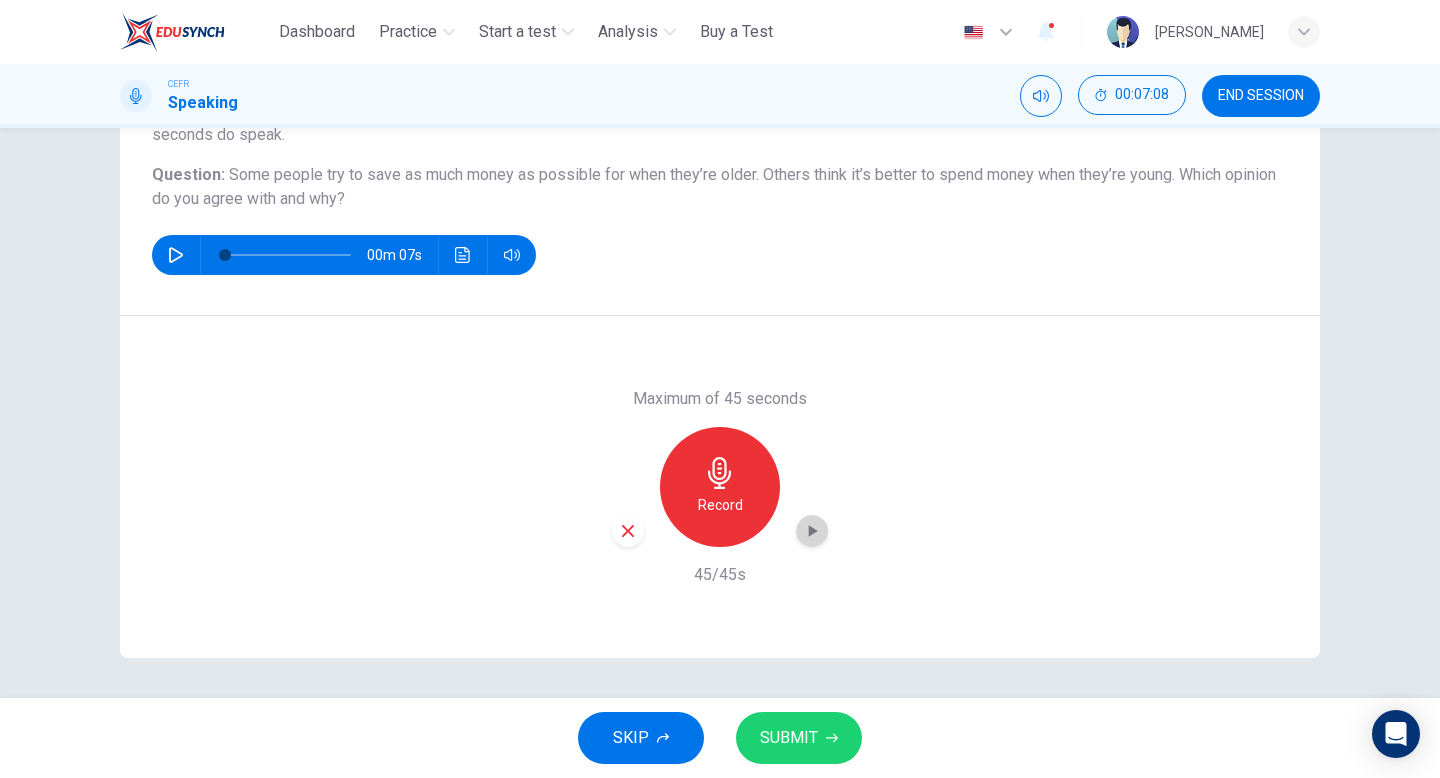 click 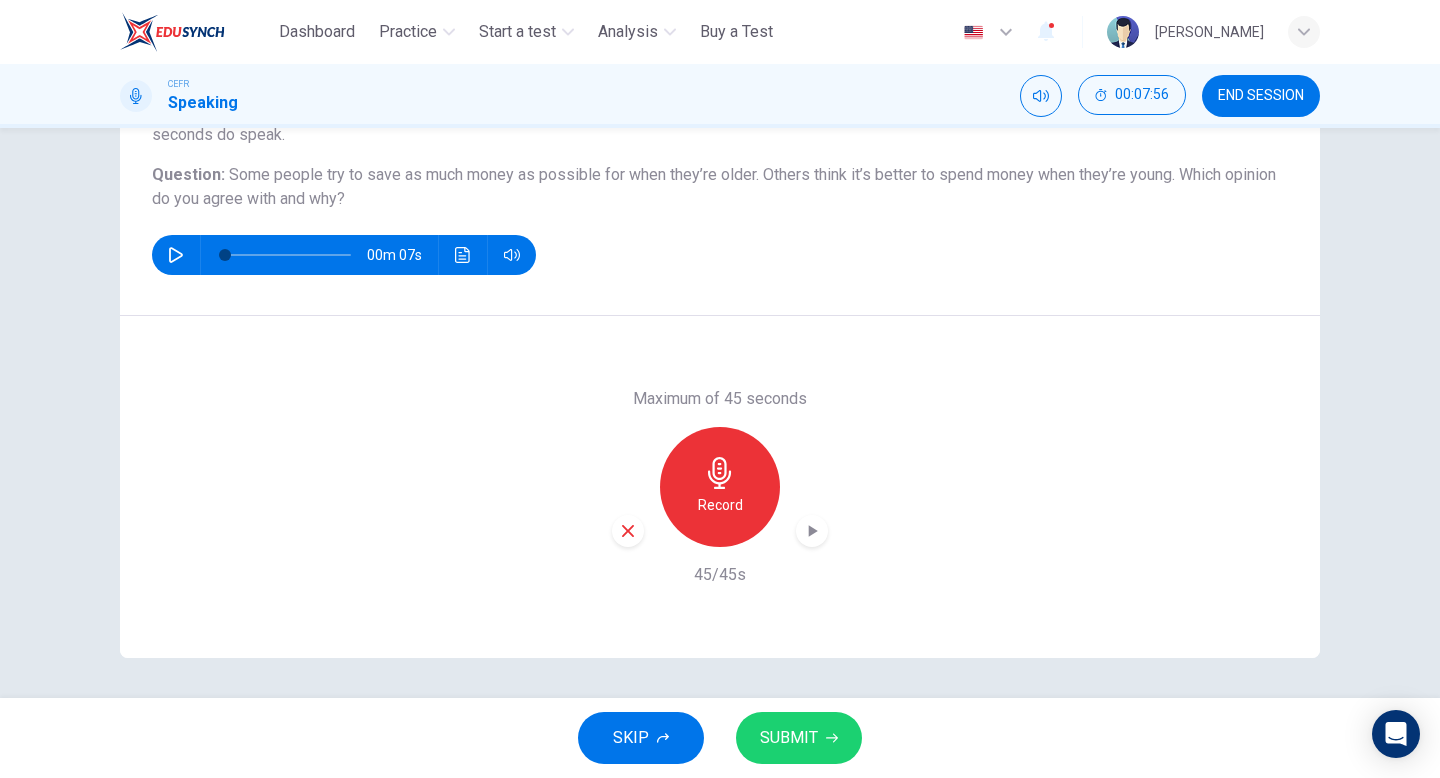 click on "SUBMIT" at bounding box center (799, 738) 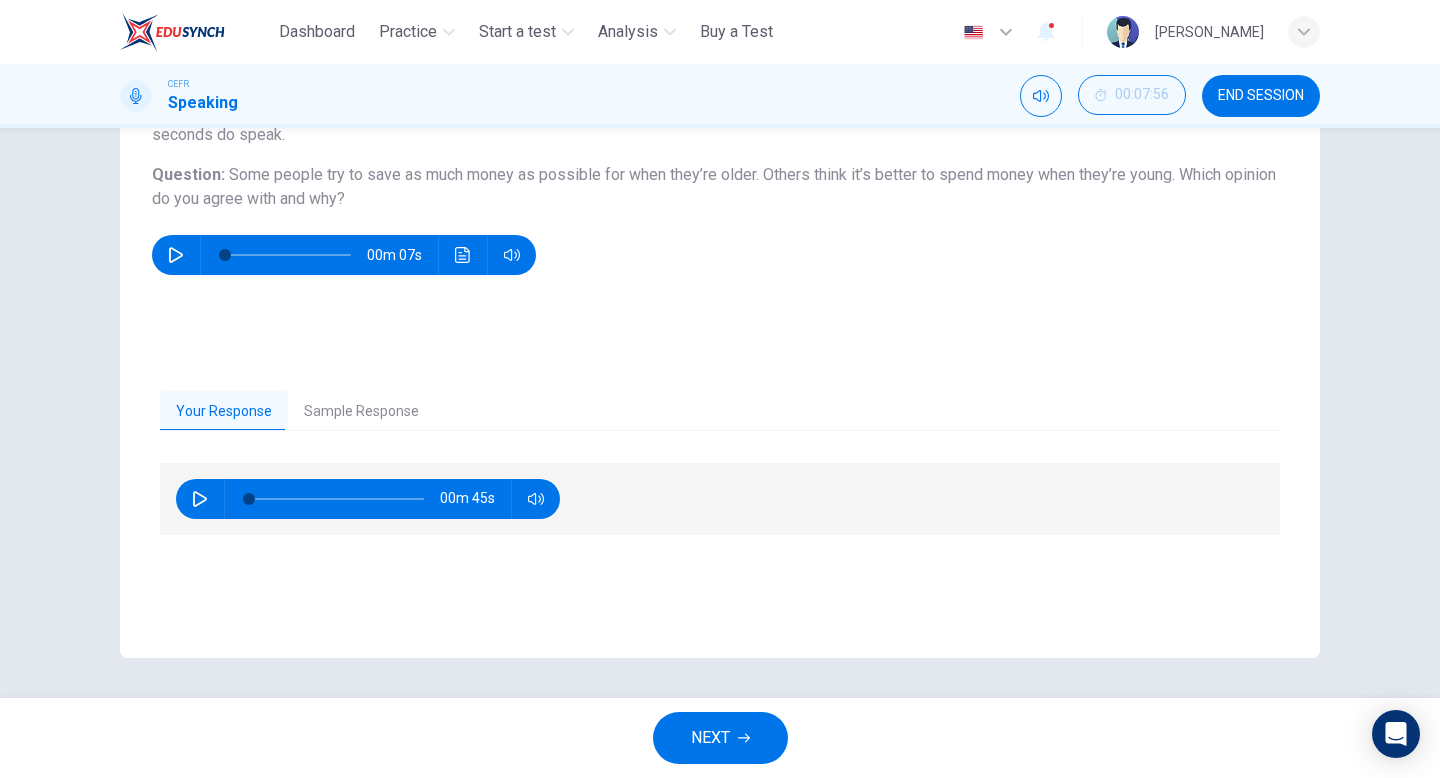 click on "Sample Response" at bounding box center (361, 412) 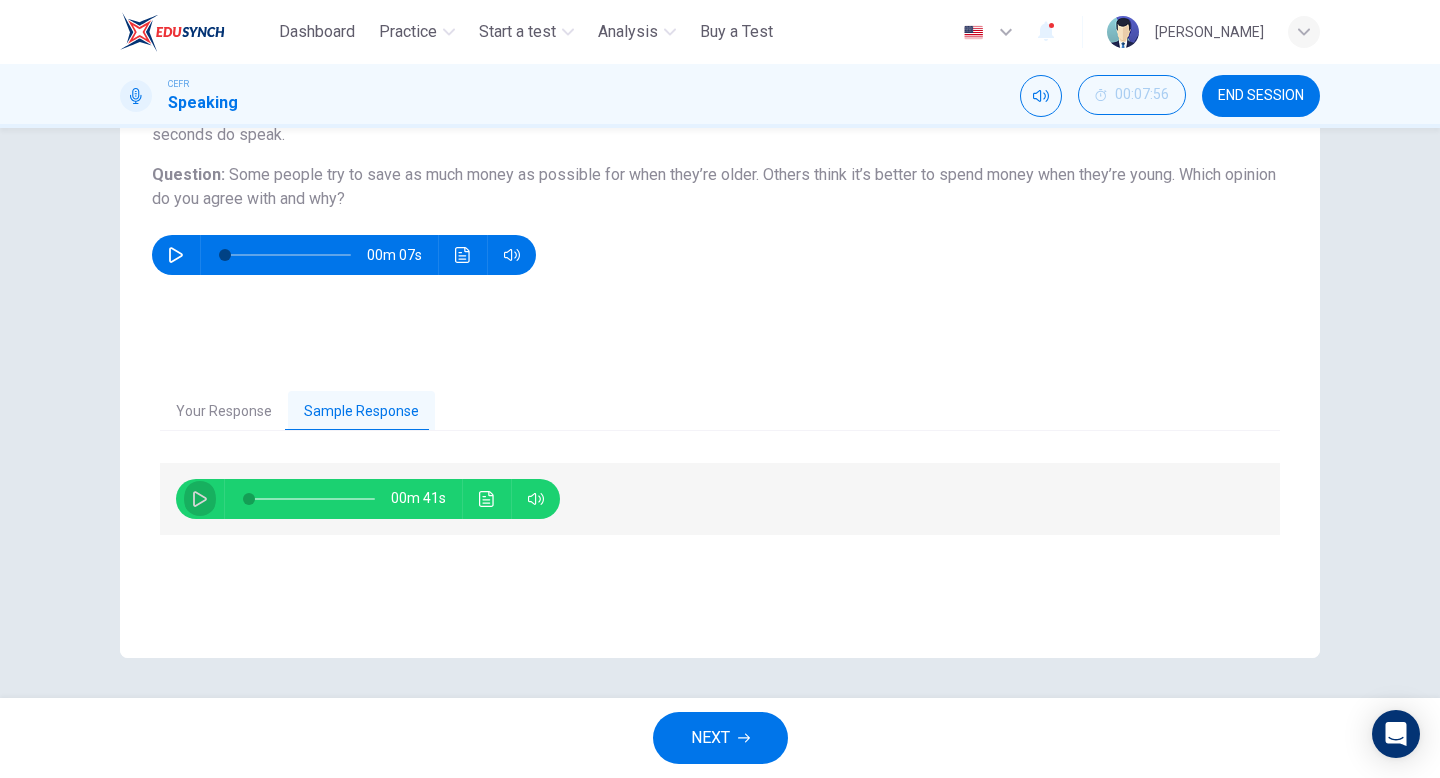 click at bounding box center [200, 499] 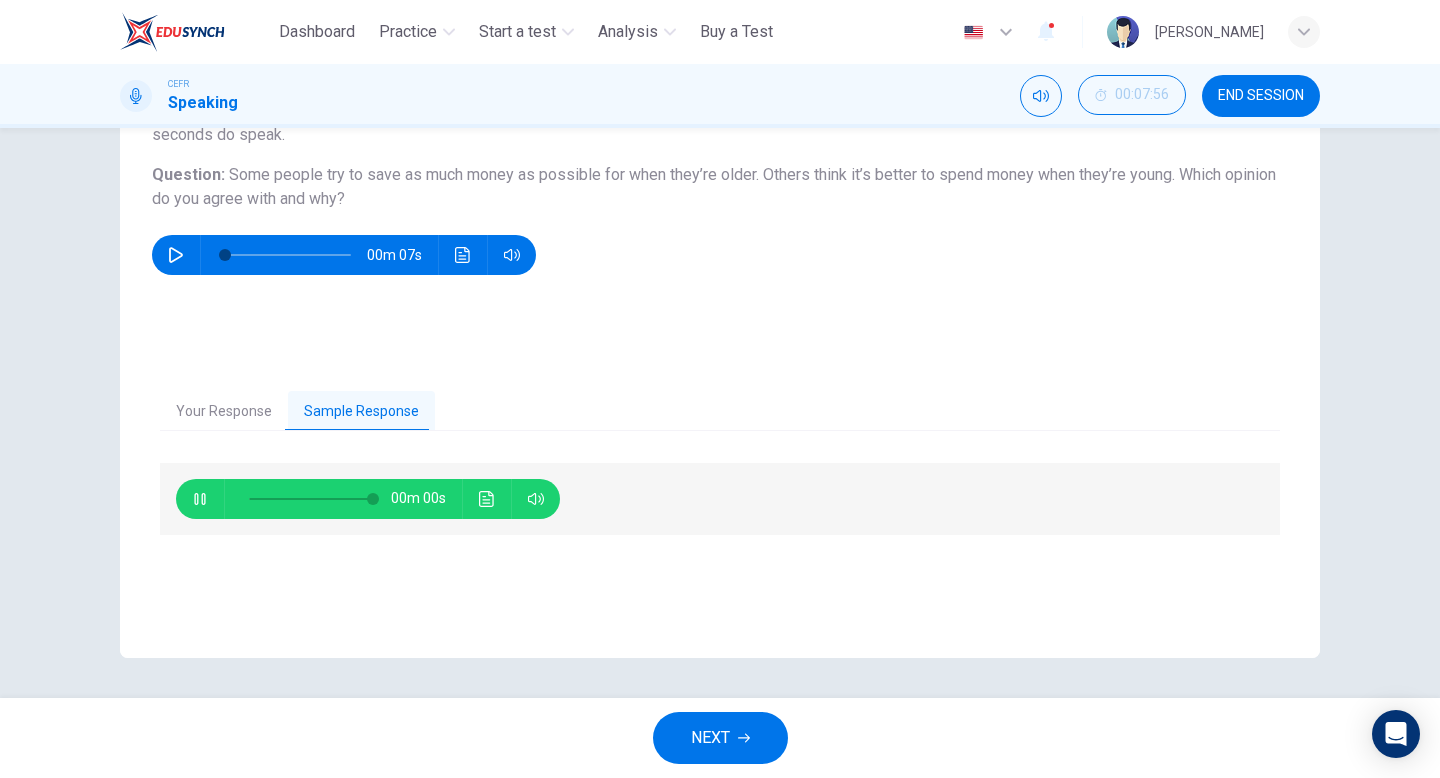 type on "*" 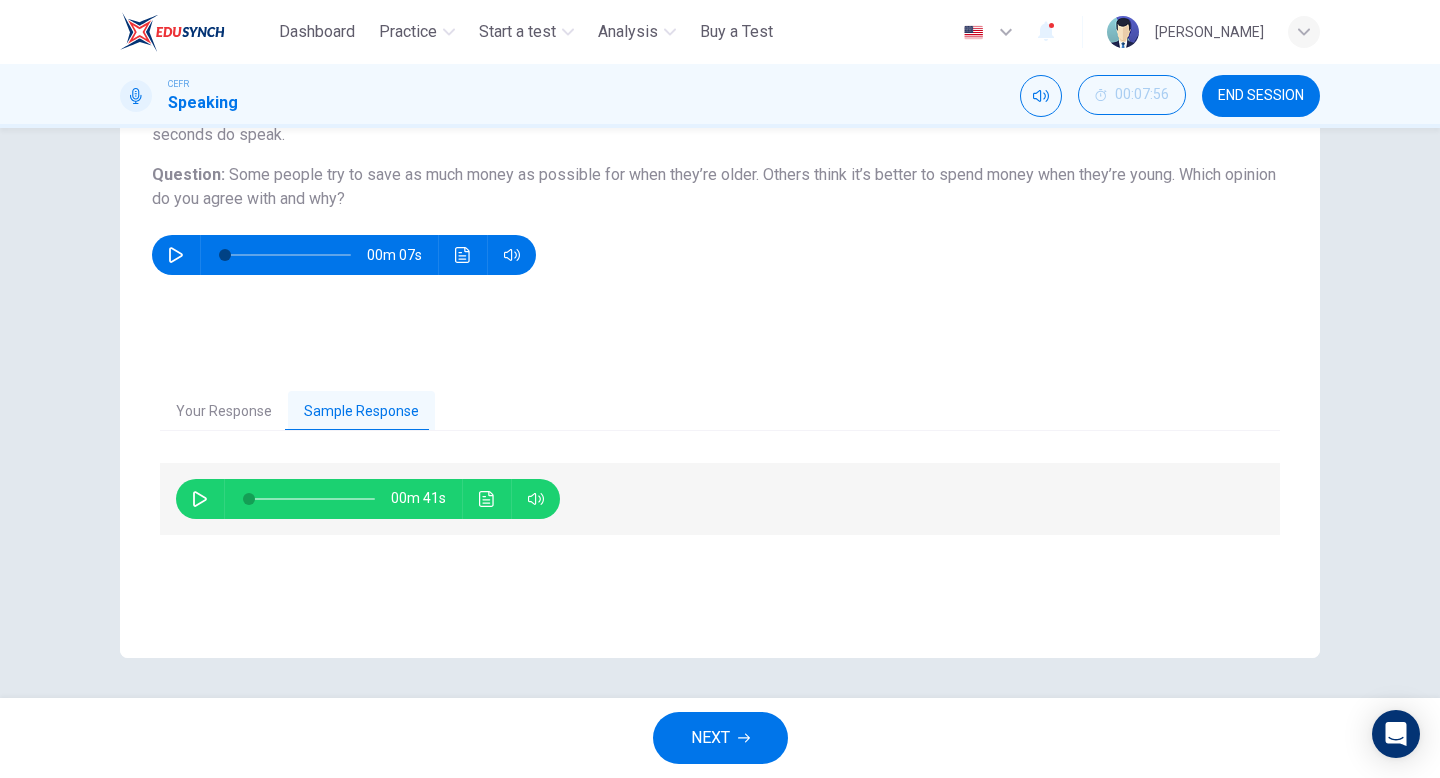 click on "NEXT" at bounding box center (720, 738) 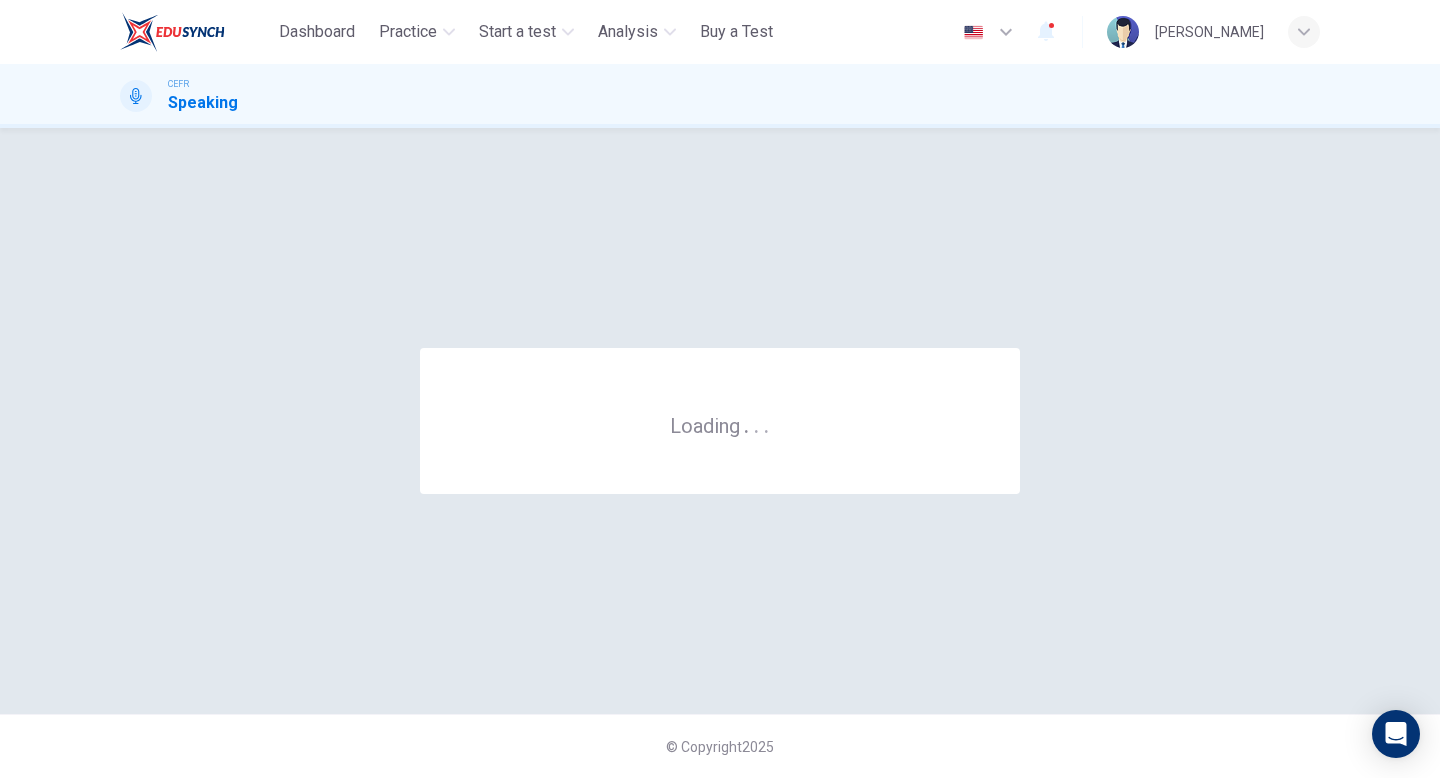 scroll, scrollTop: 0, scrollLeft: 0, axis: both 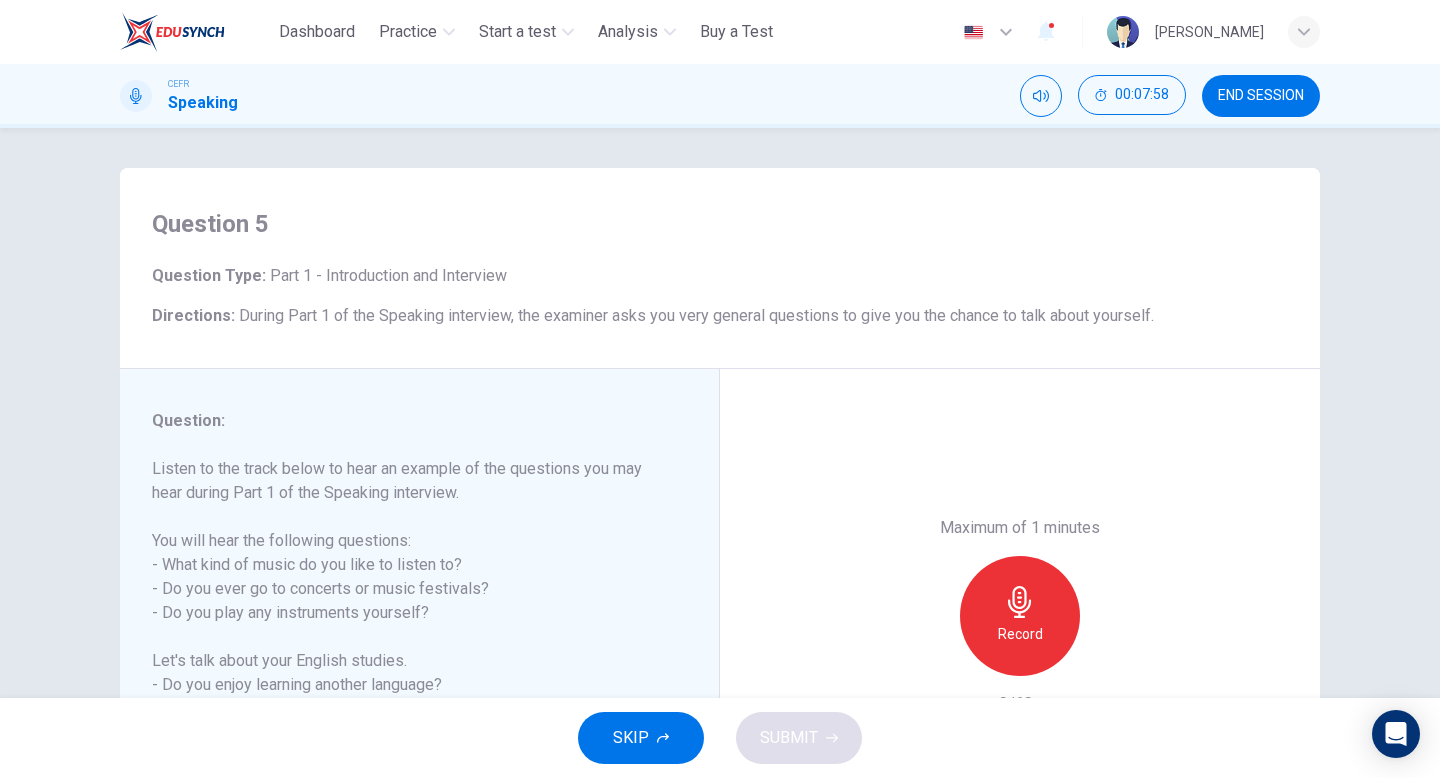click on "END SESSION" at bounding box center [1261, 96] 